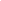 click at bounding box center (0, 0) 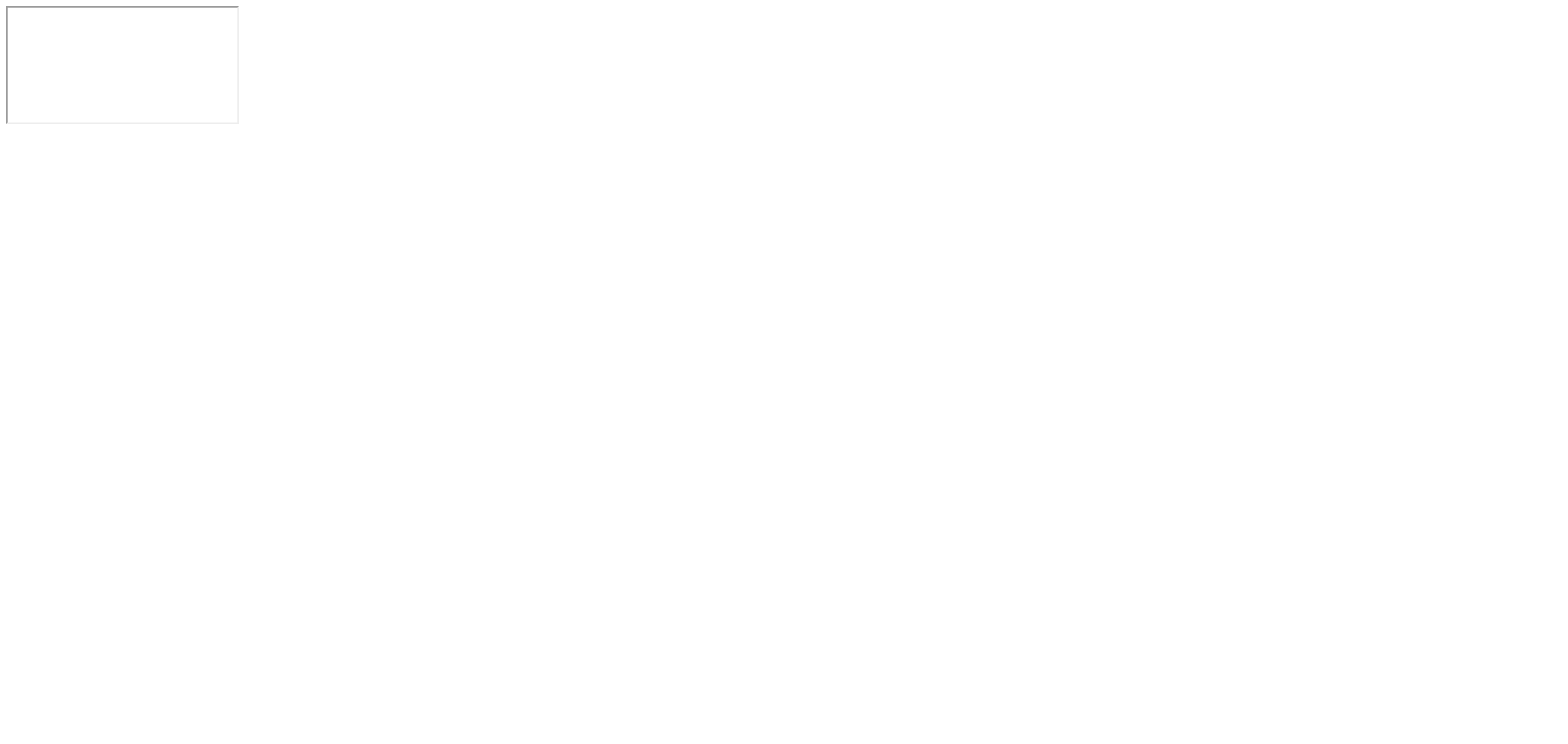 scroll, scrollTop: 0, scrollLeft: 0, axis: both 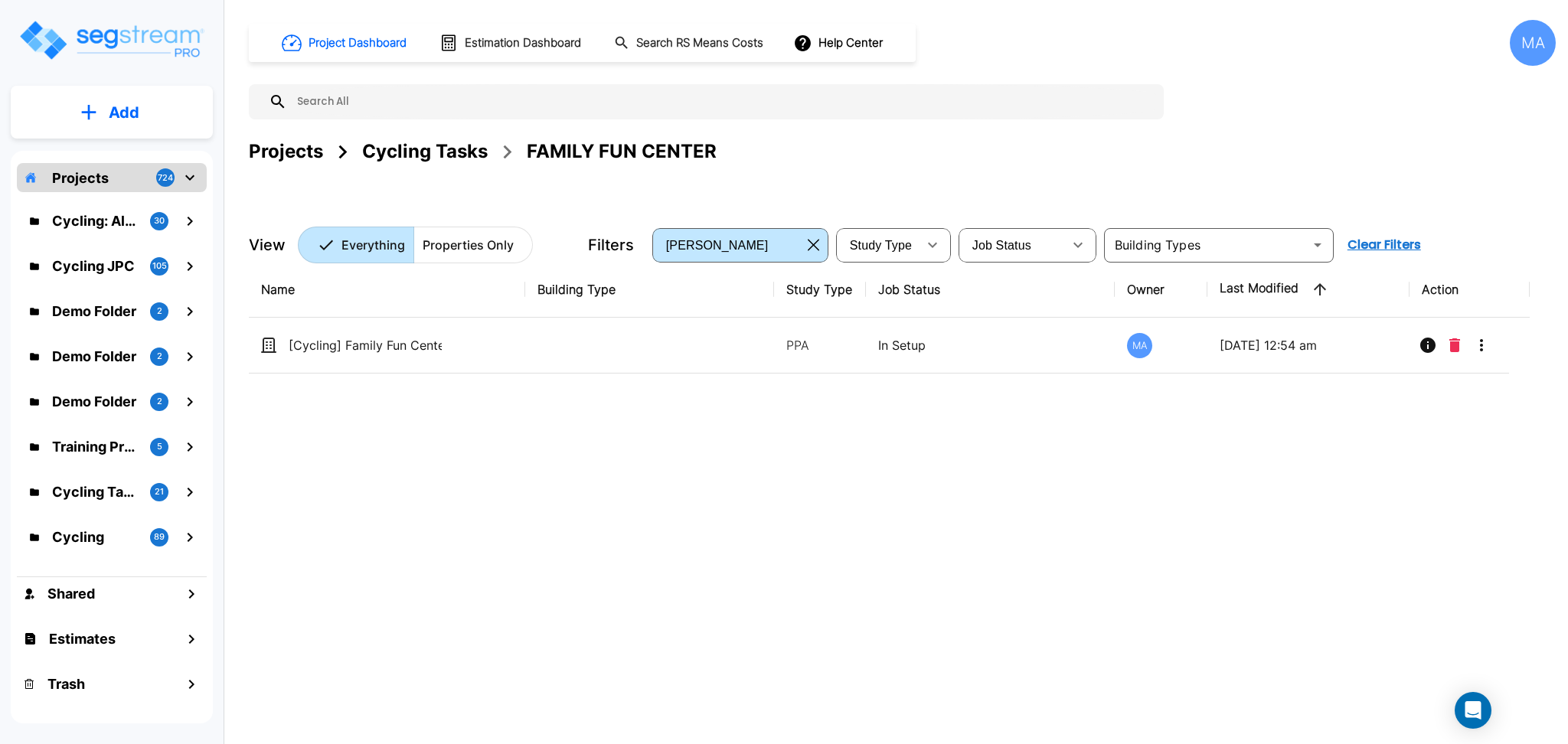click on "Cycling Tasks" at bounding box center [425, 152] 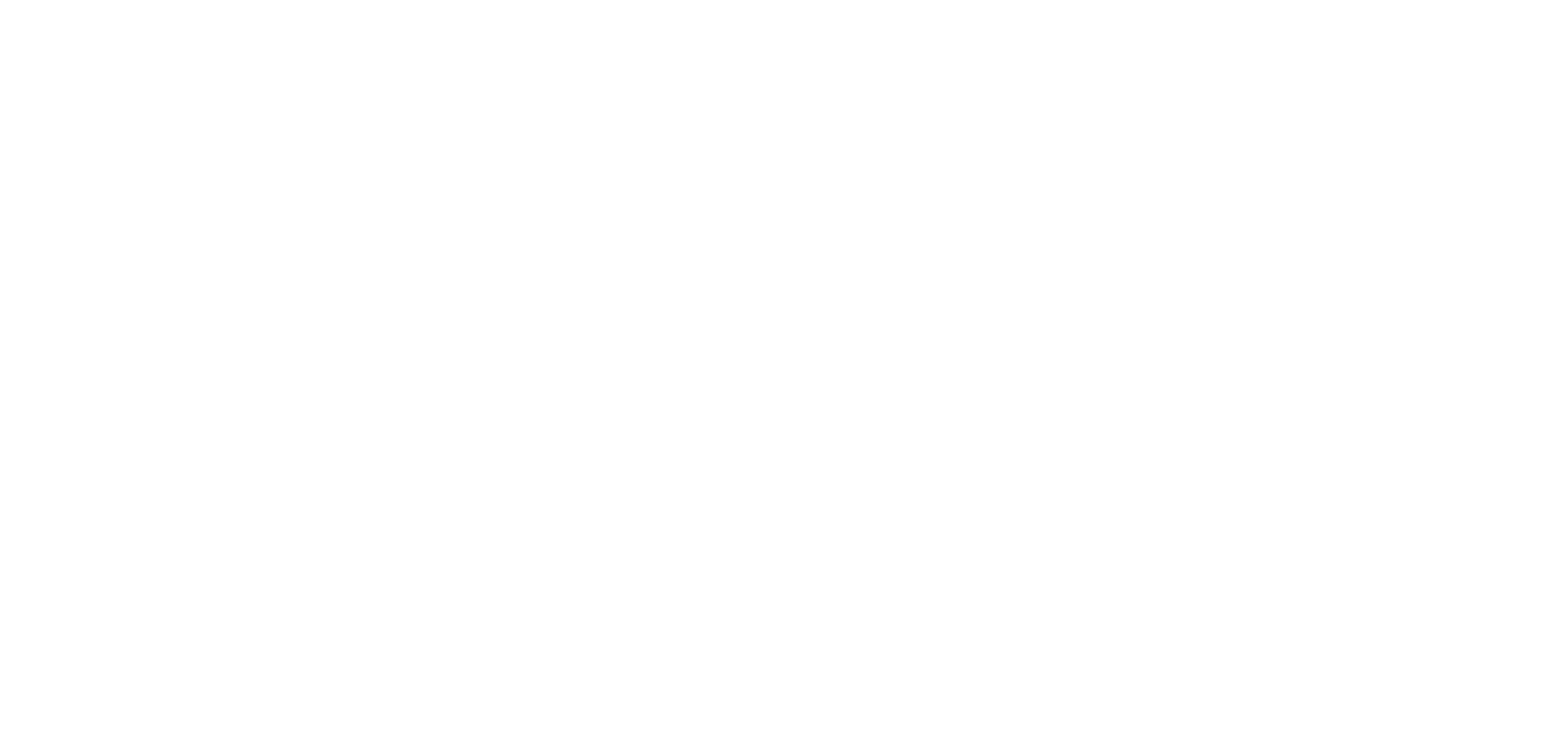 scroll, scrollTop: 0, scrollLeft: 0, axis: both 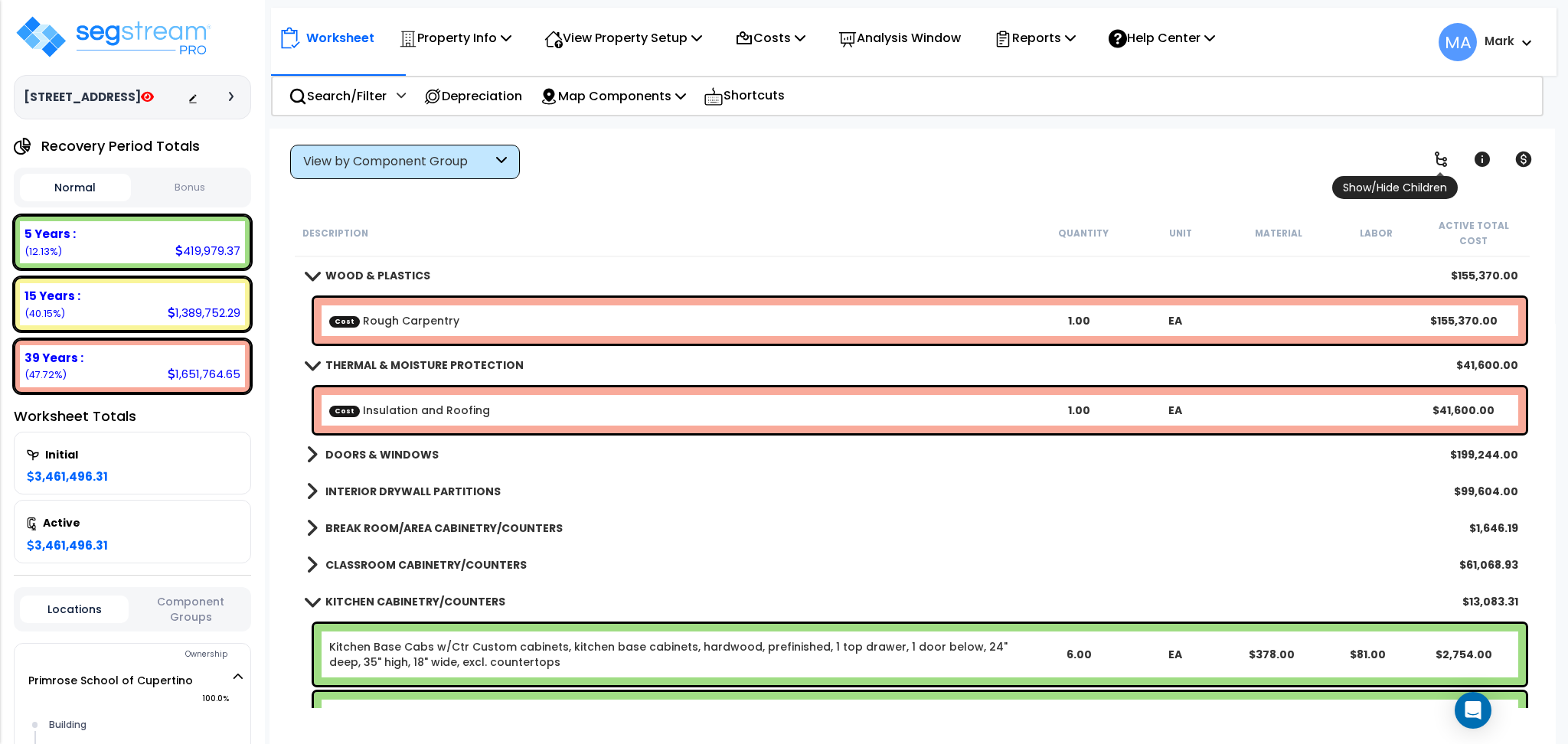 click 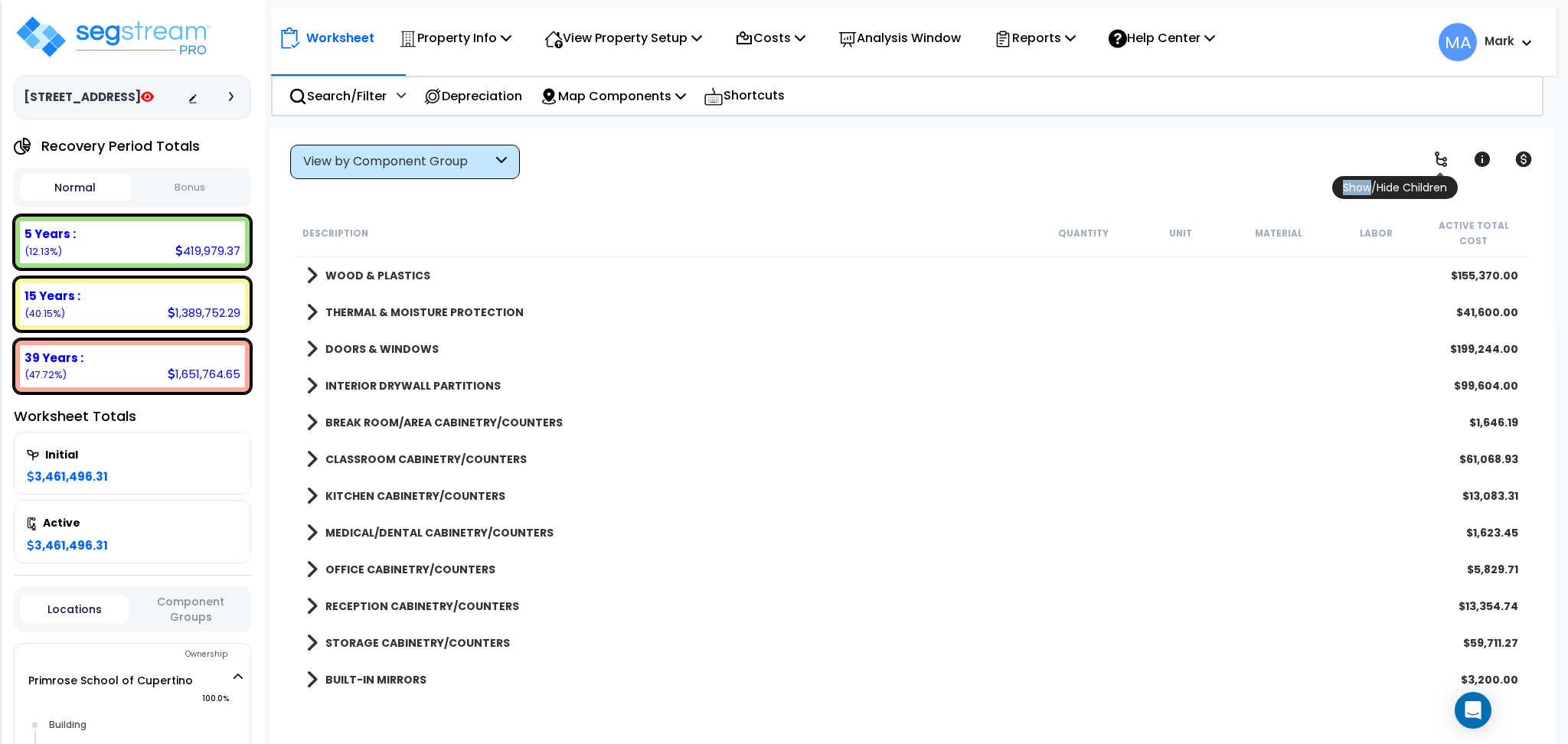 click 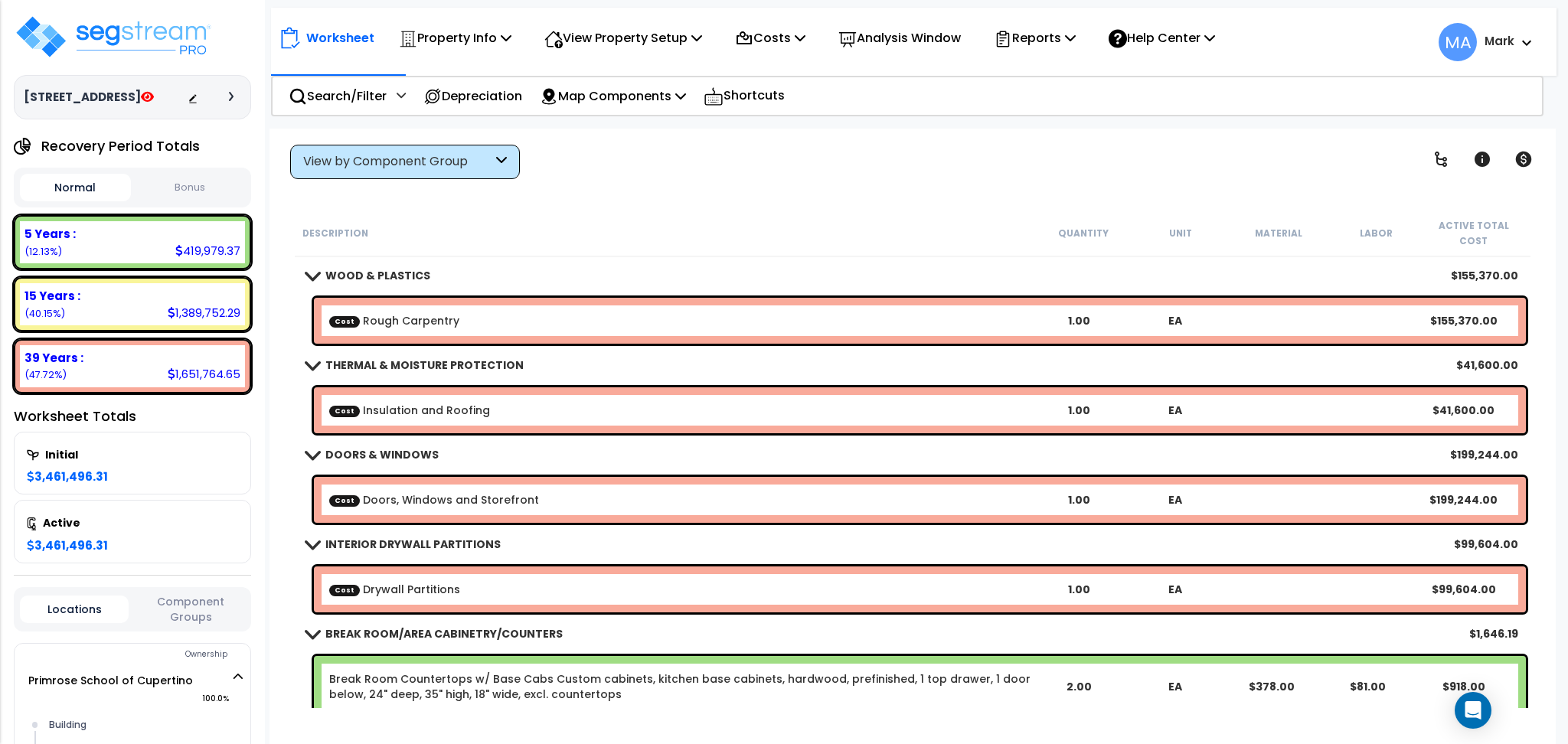 scroll, scrollTop: 67, scrollLeft: 0, axis: vertical 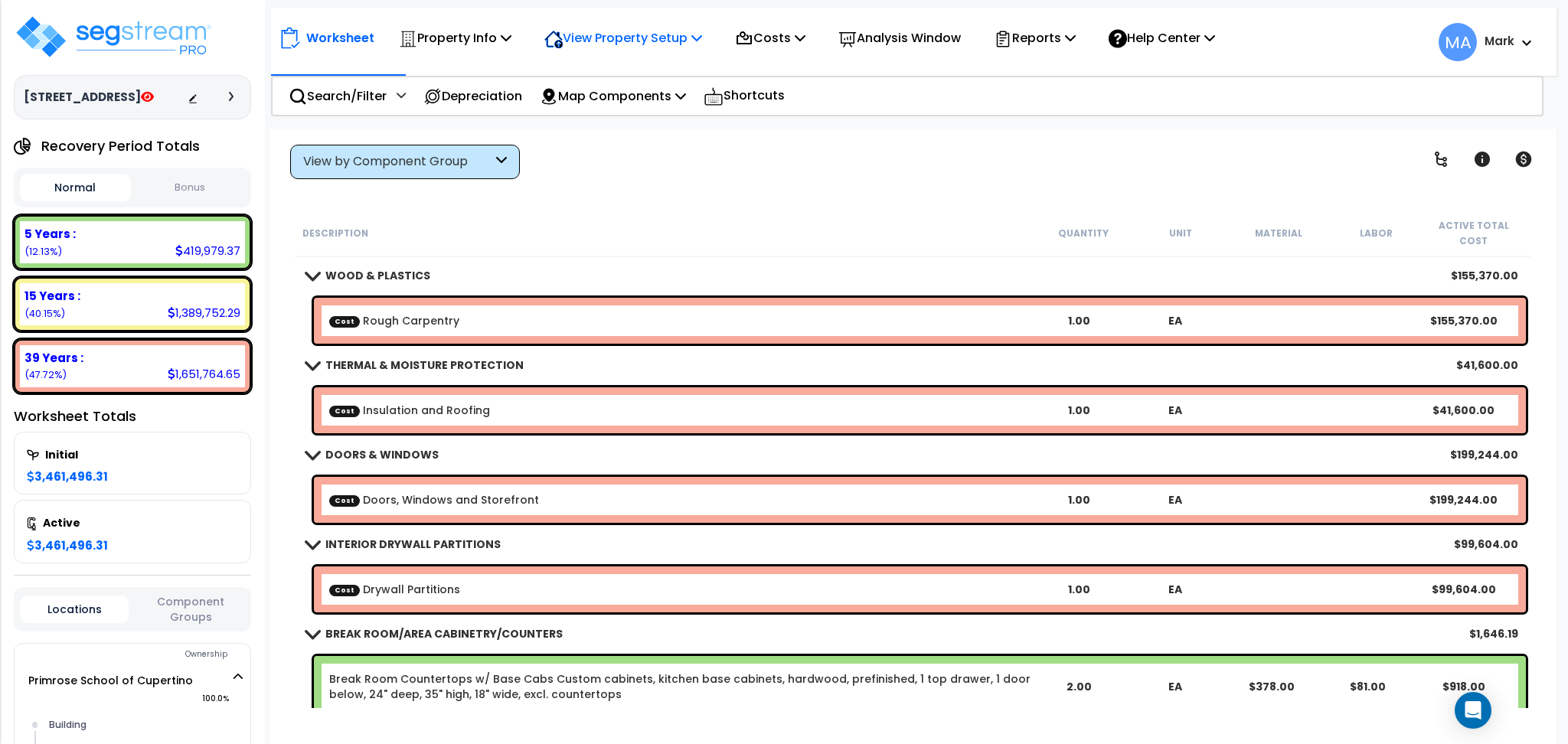 click on "View Property Setup" at bounding box center (455, 38) 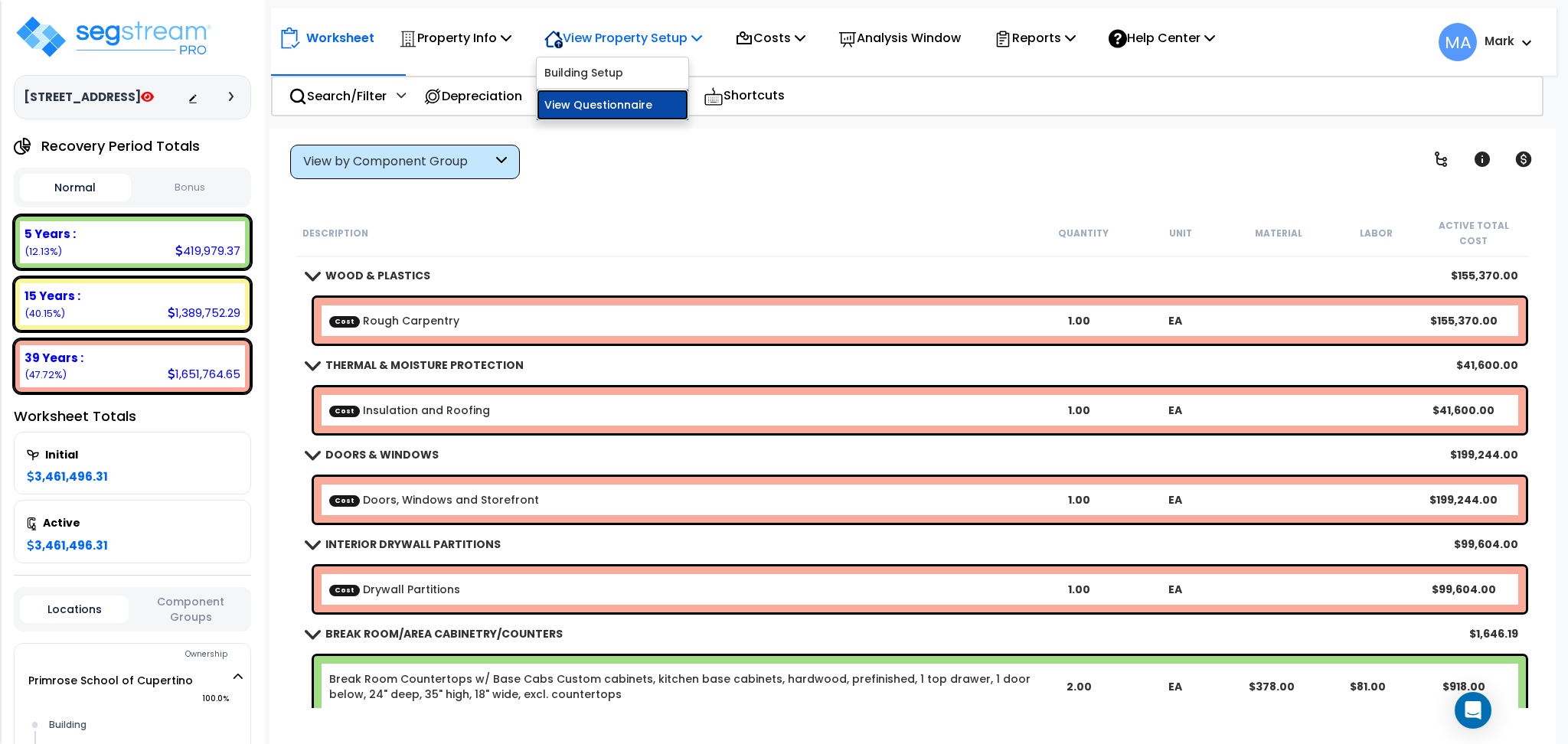 click on "View Questionnaire" at bounding box center [612, 105] 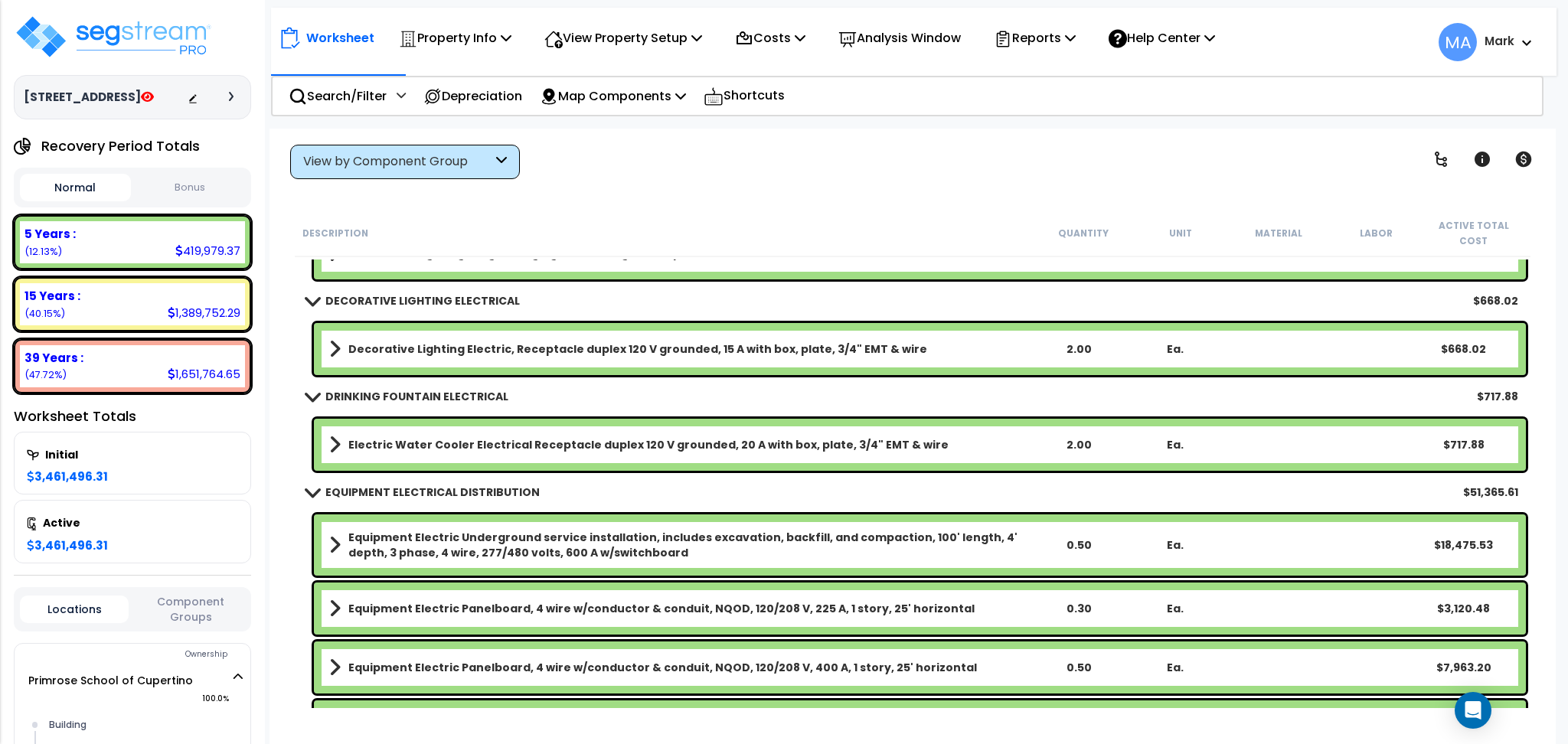 scroll, scrollTop: 7042, scrollLeft: 0, axis: vertical 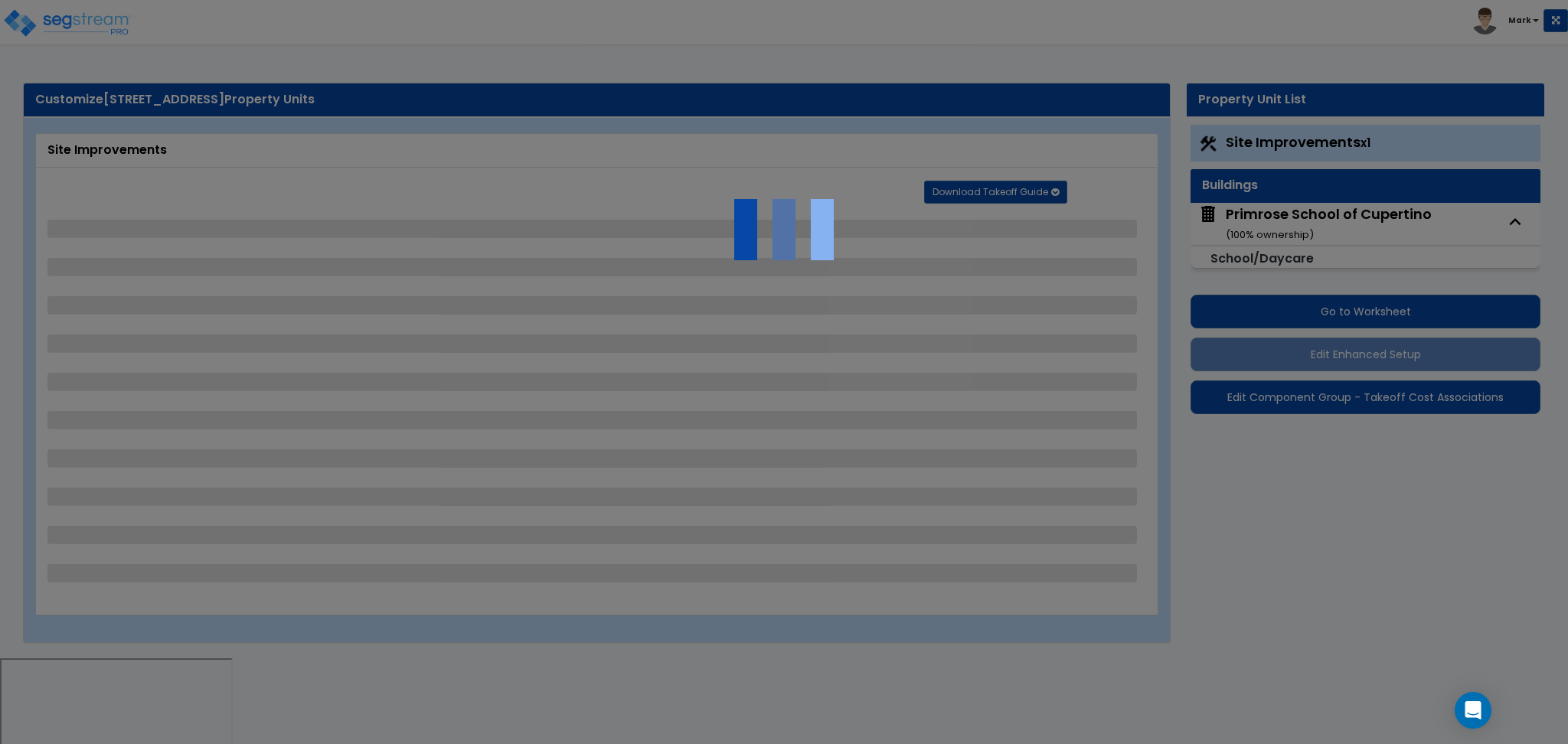 select on "2" 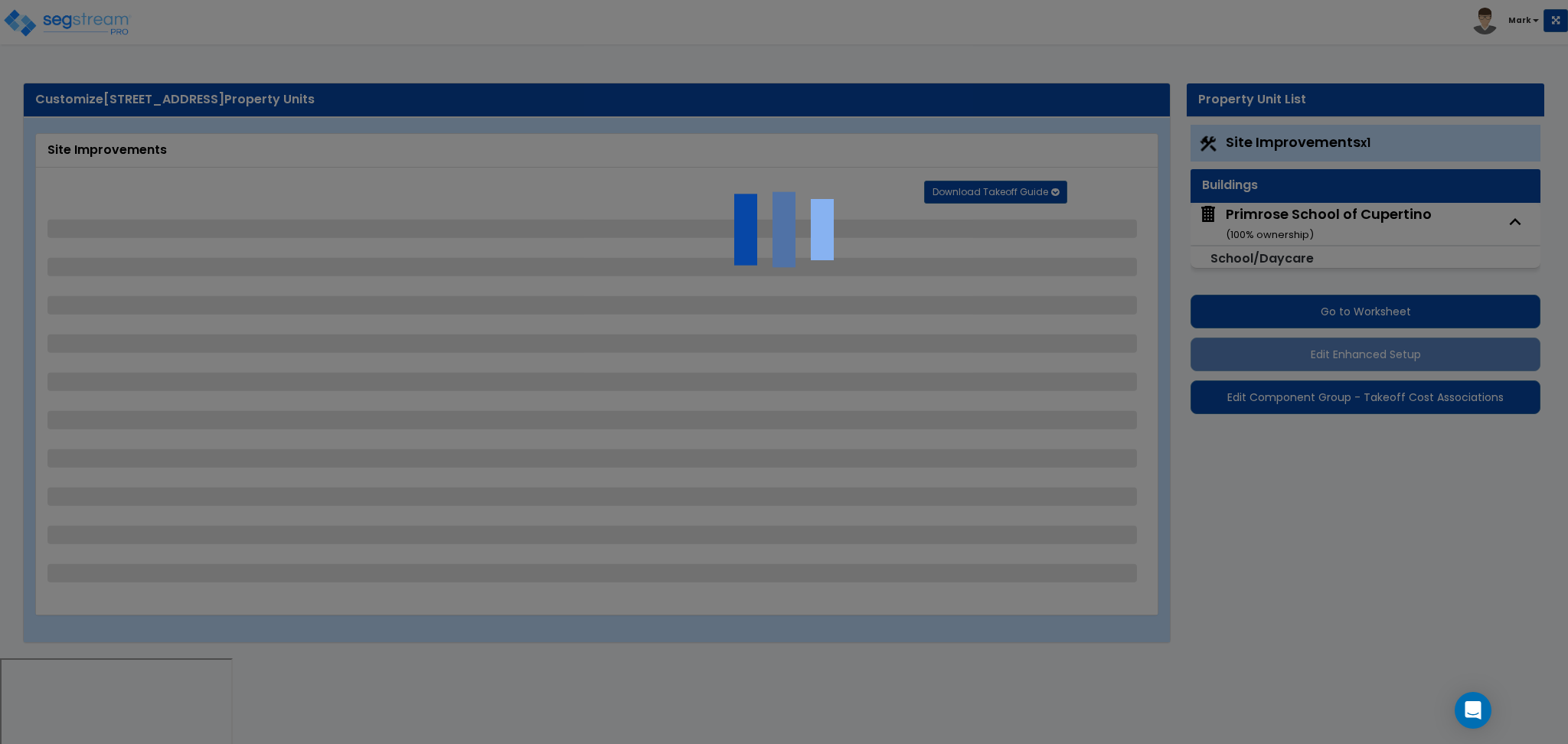 select on "2" 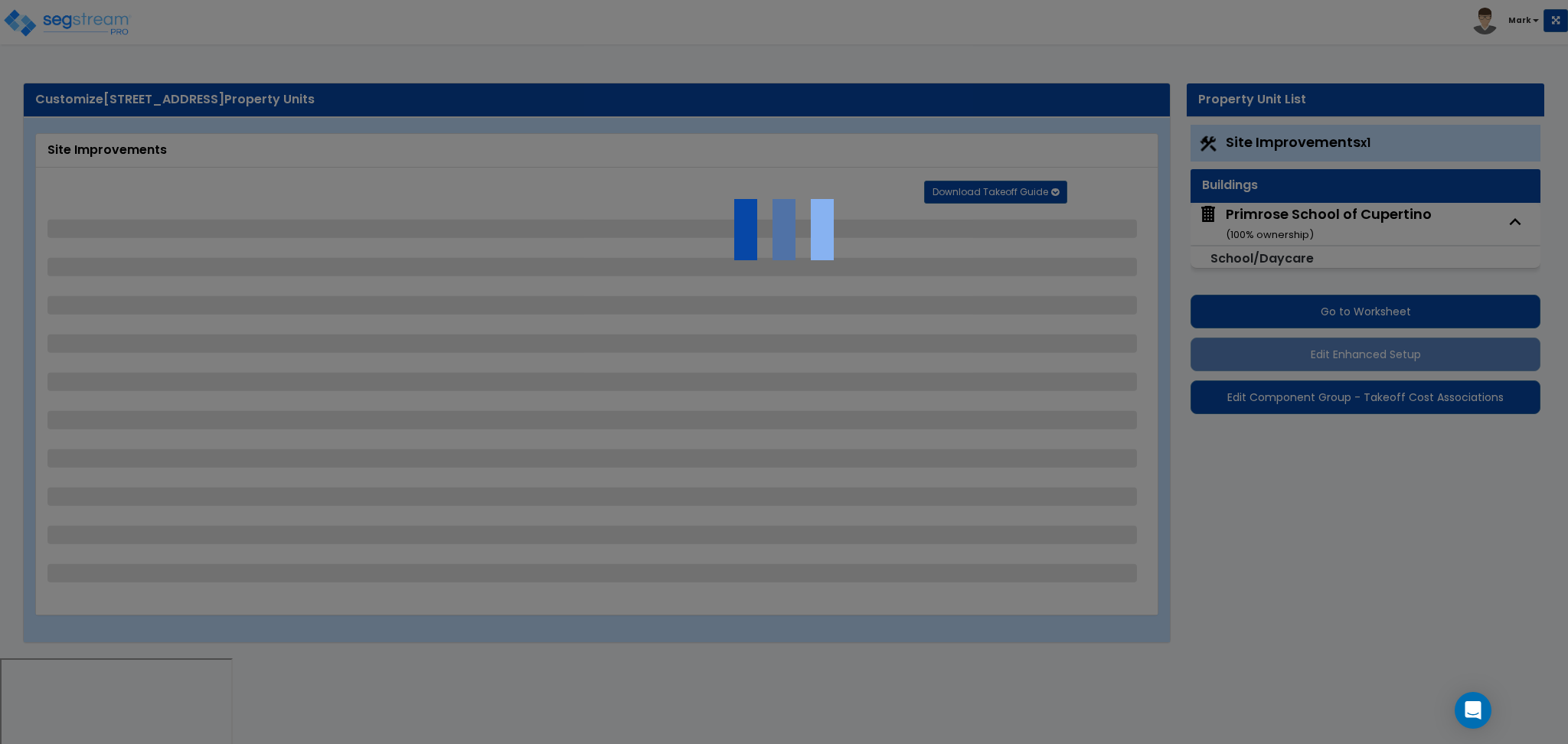select on "2" 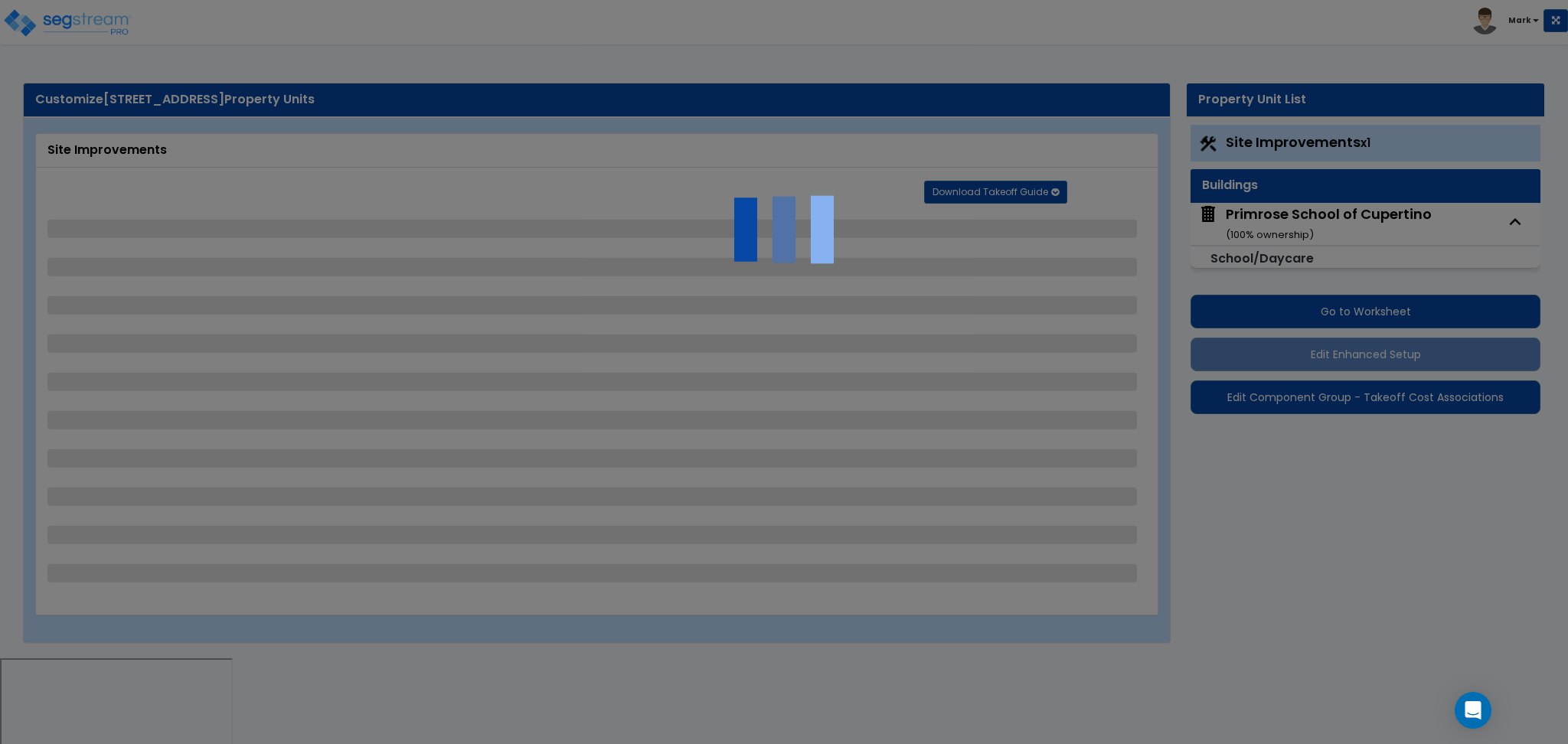 select on "1" 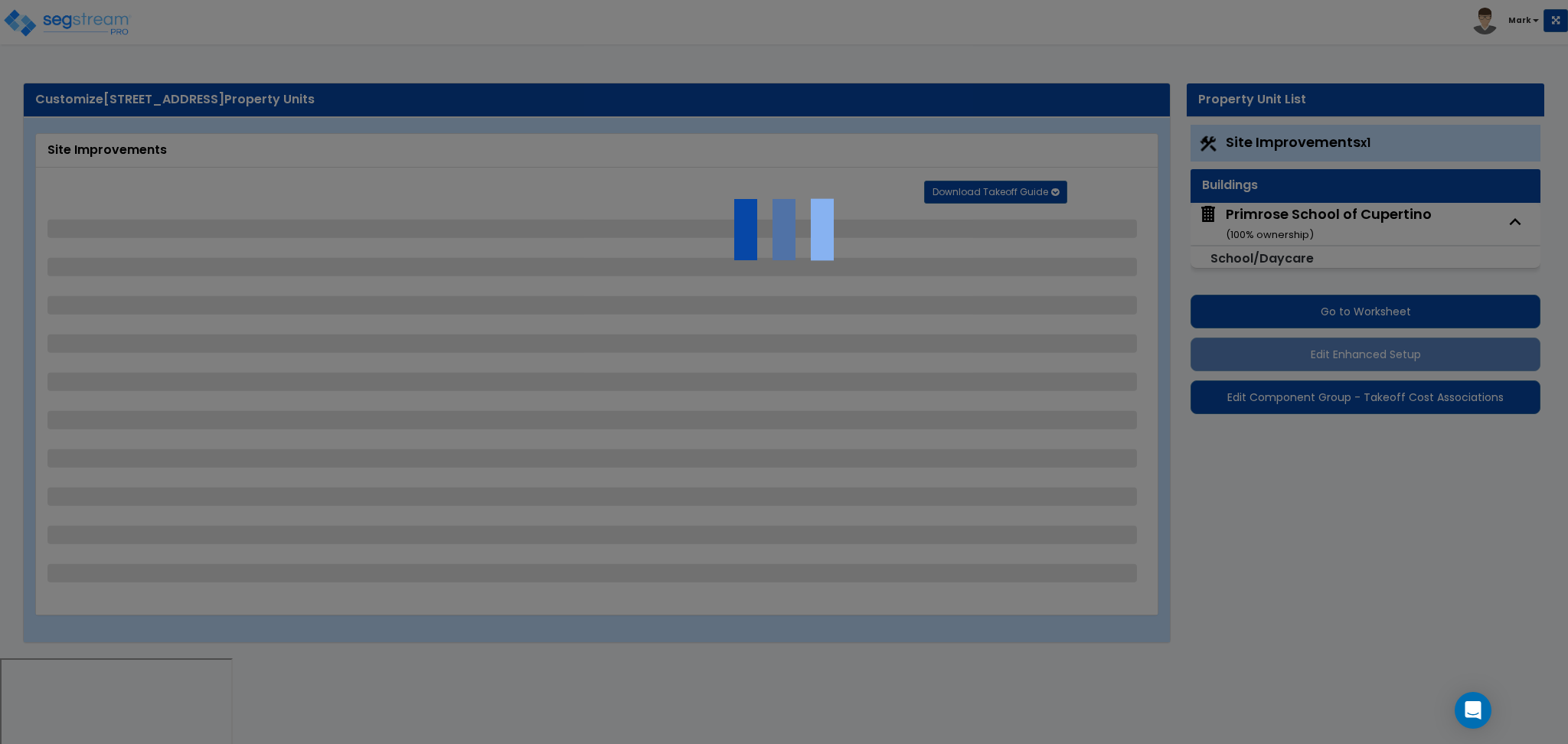 select on "1" 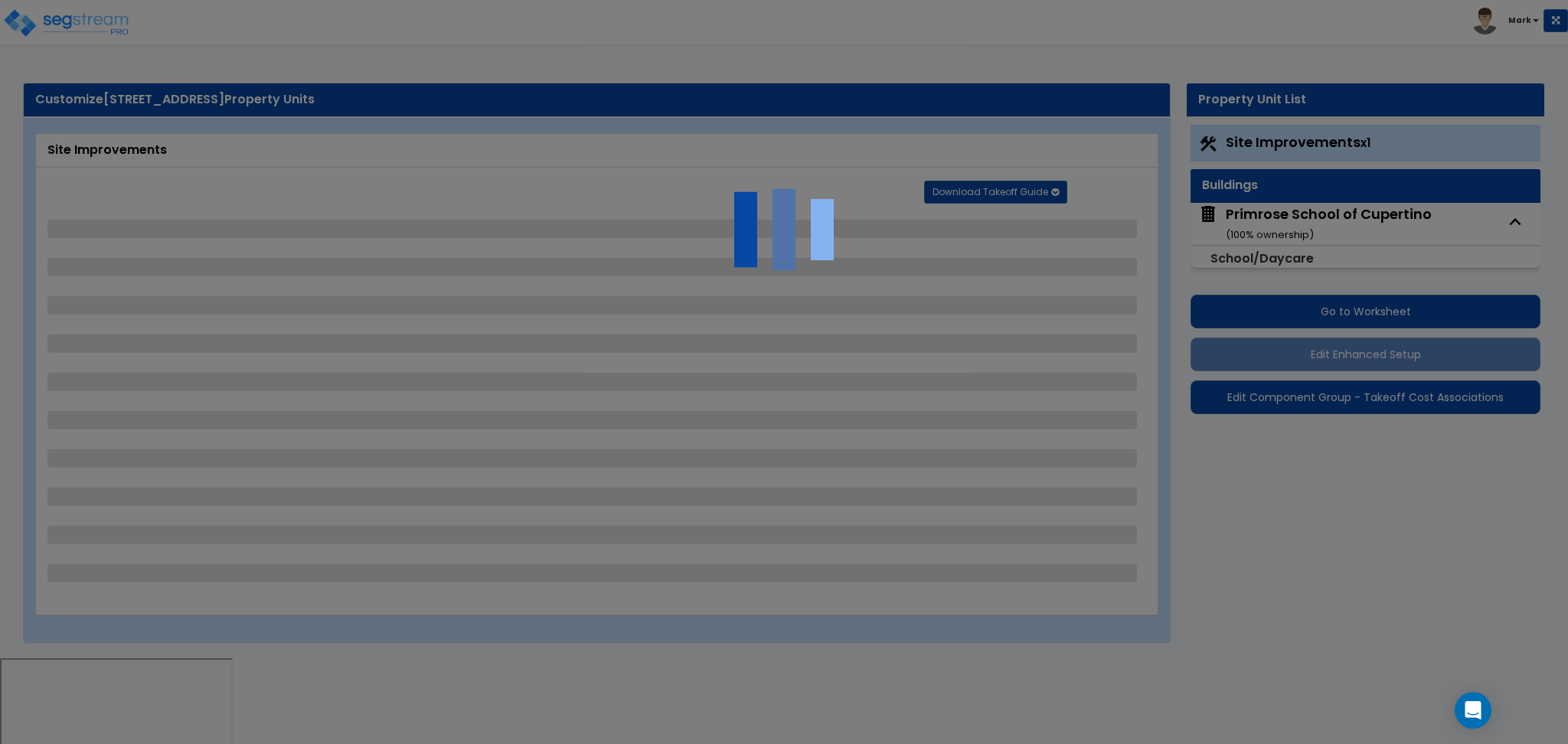 select on "1" 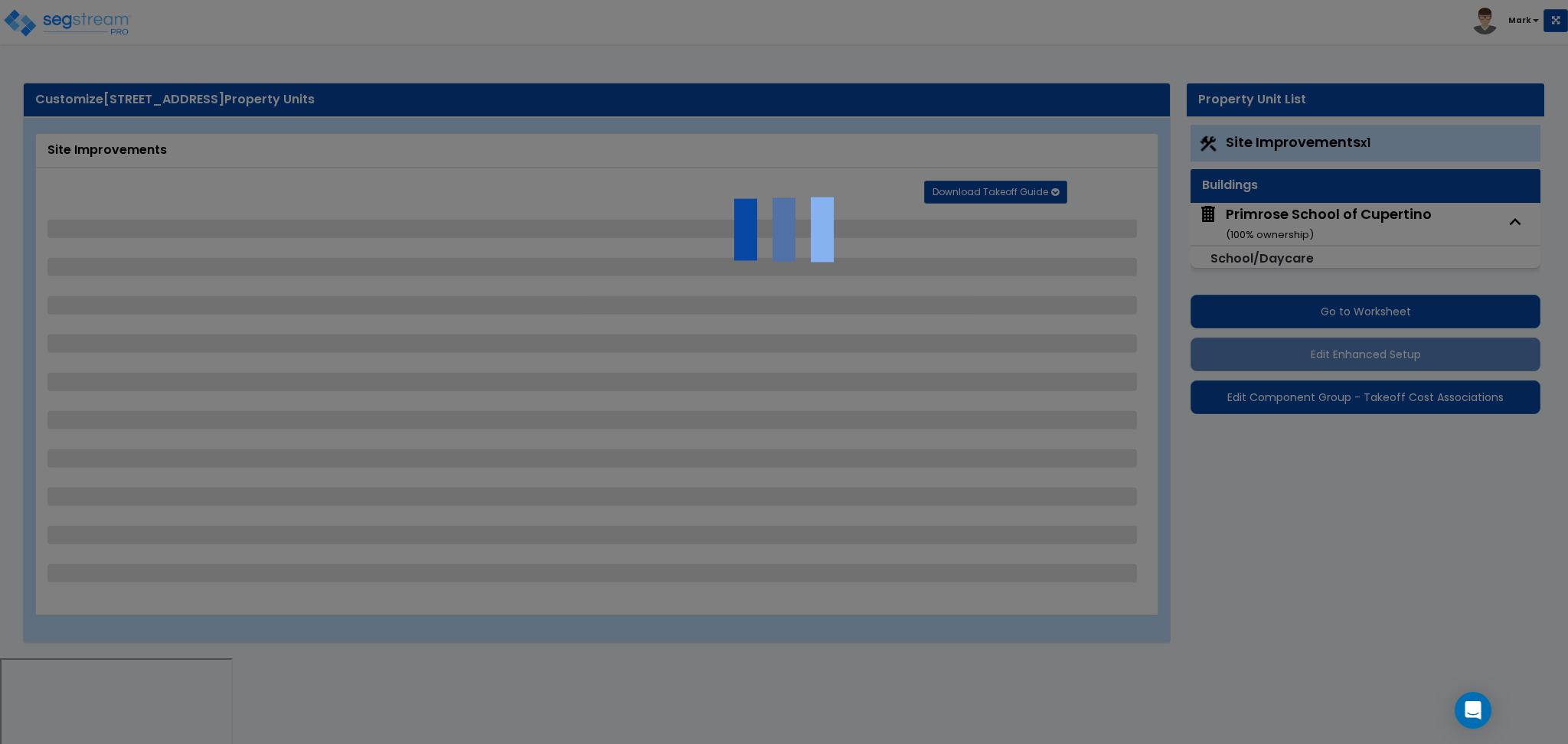 select on "1" 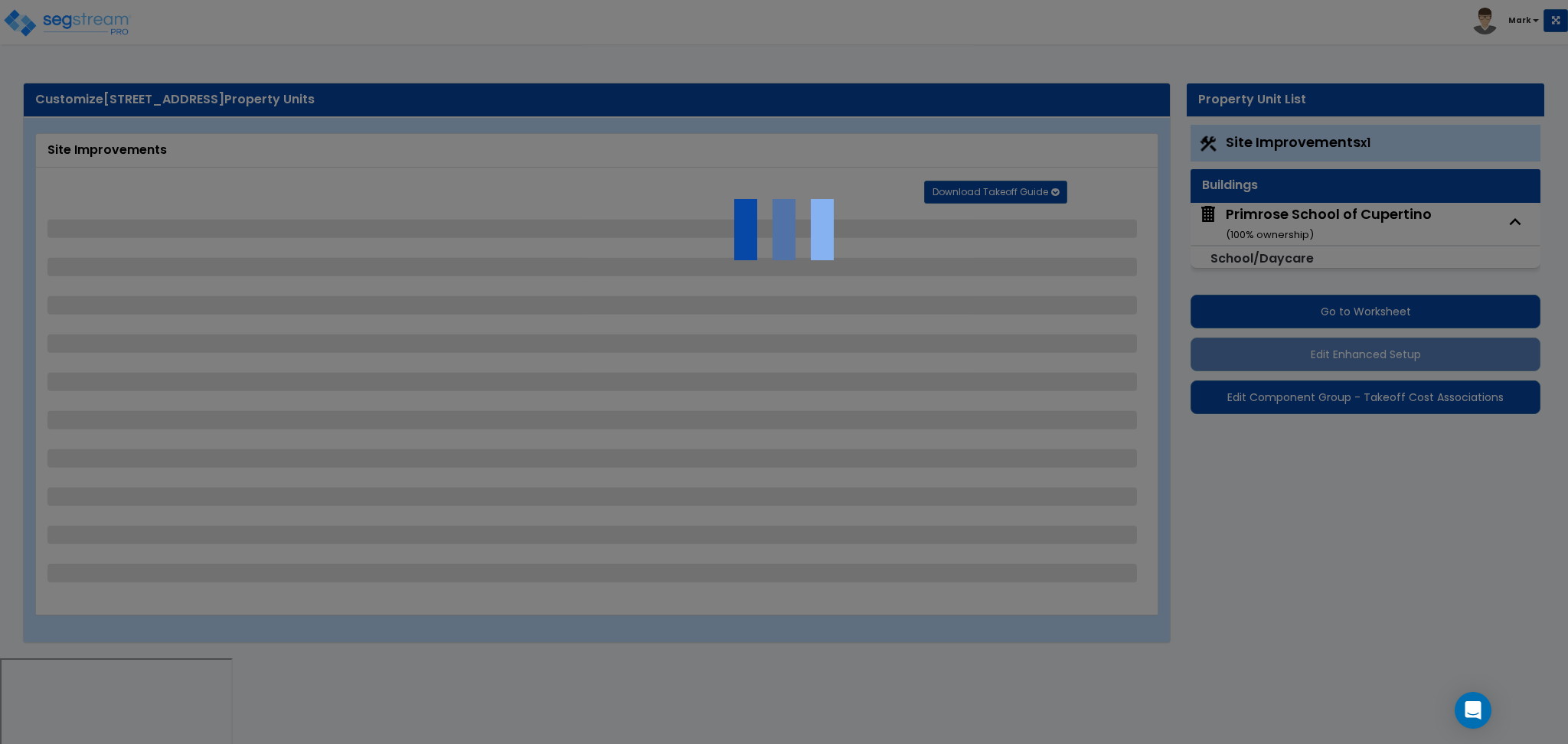 select on "1" 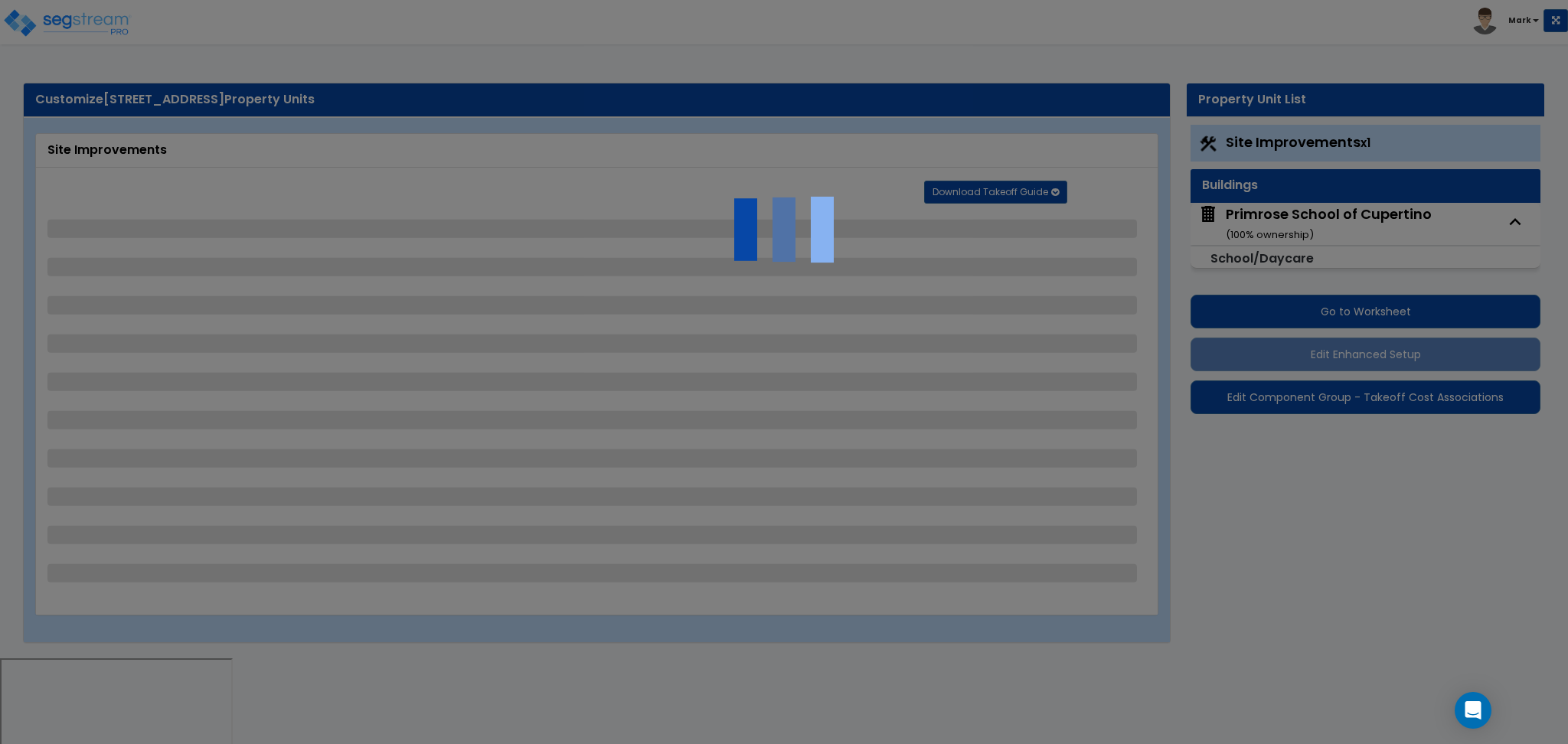 select on "2" 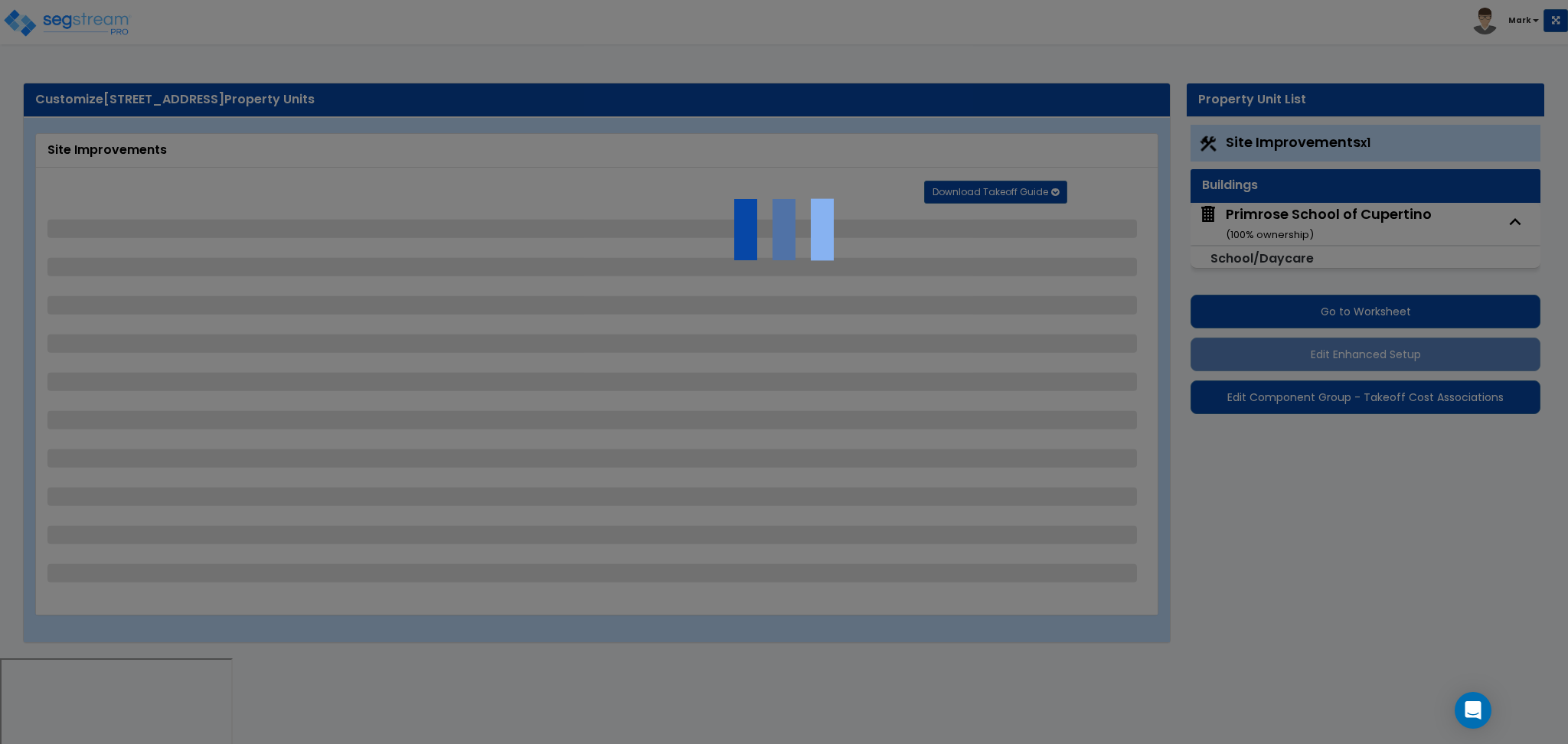 select on "2" 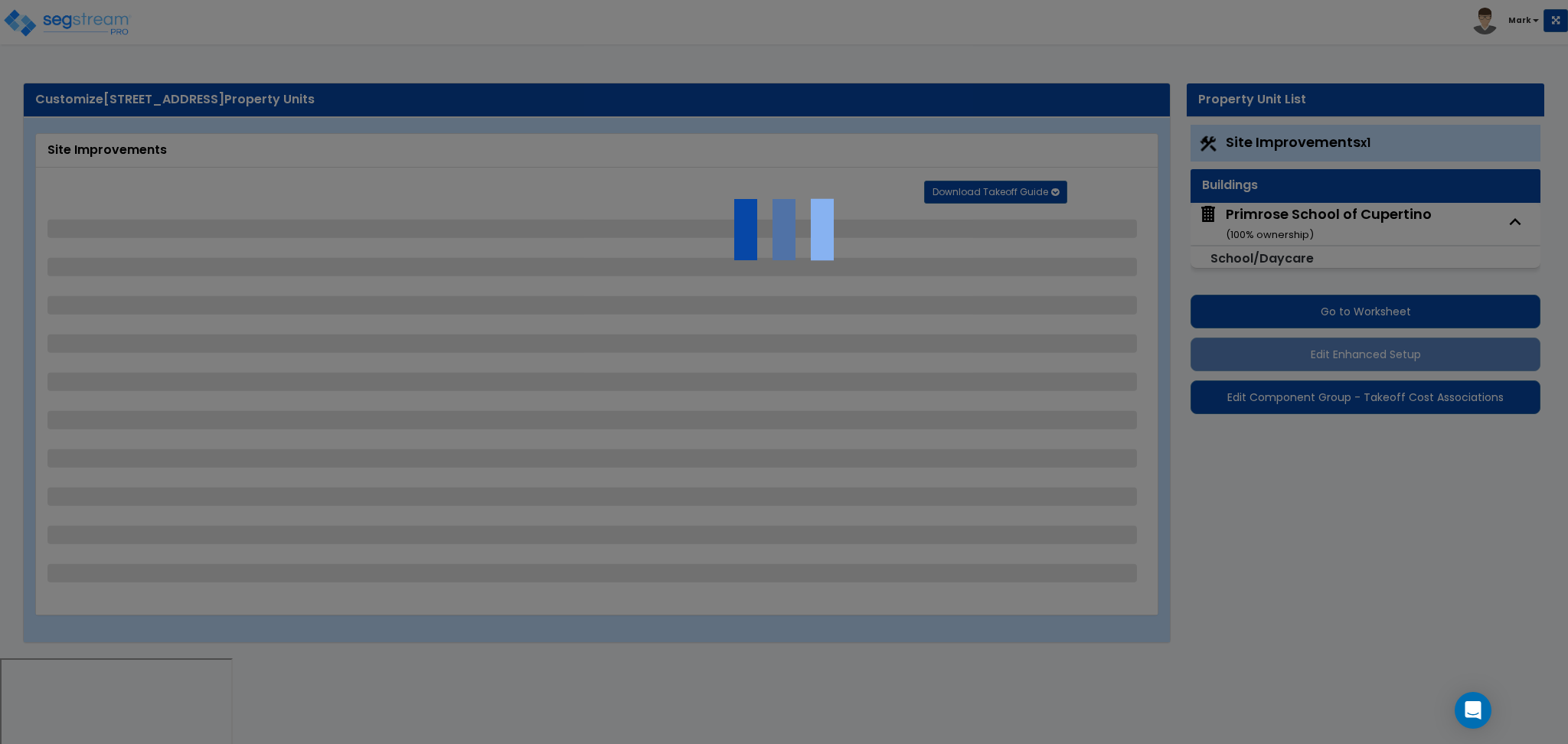 select on "4" 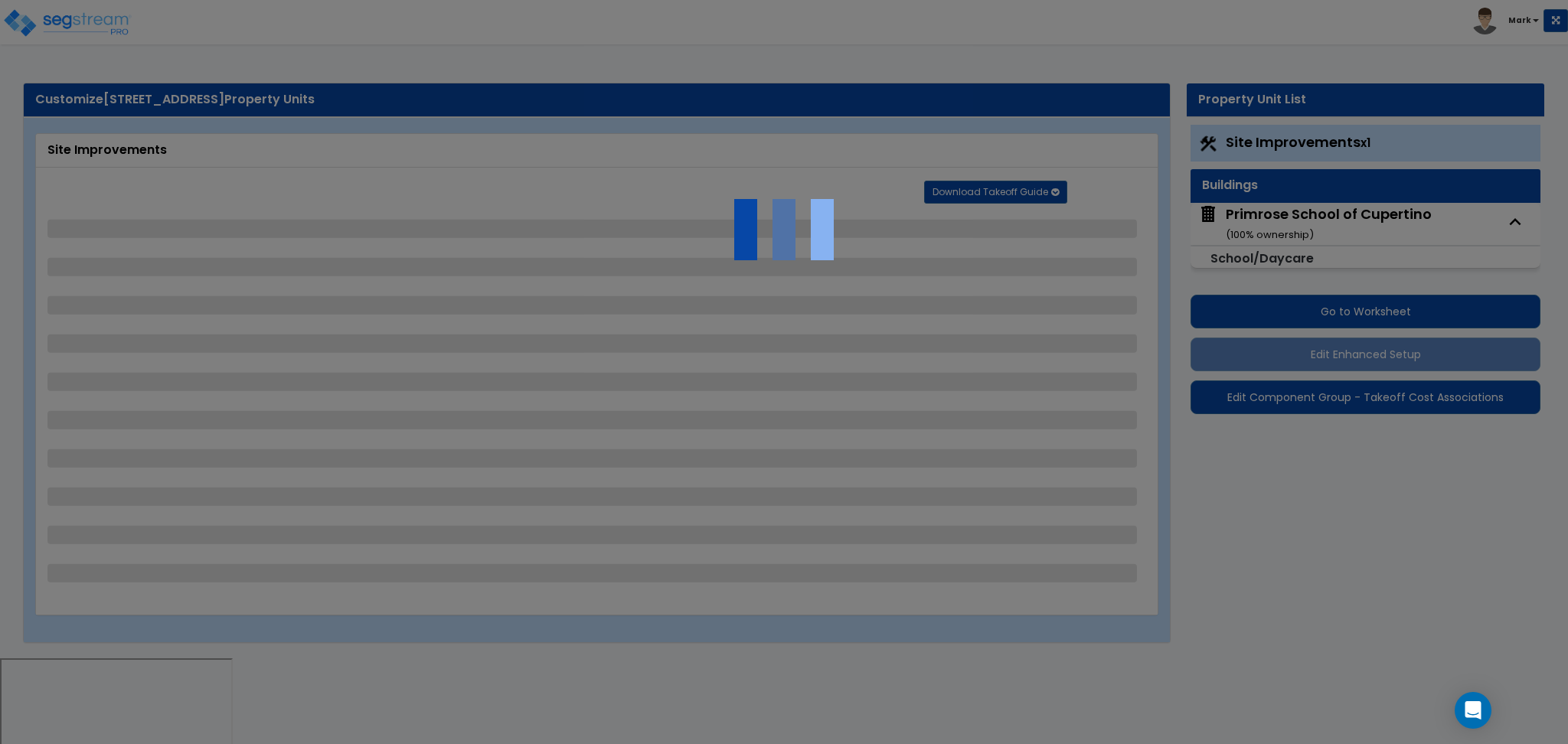 select on "1" 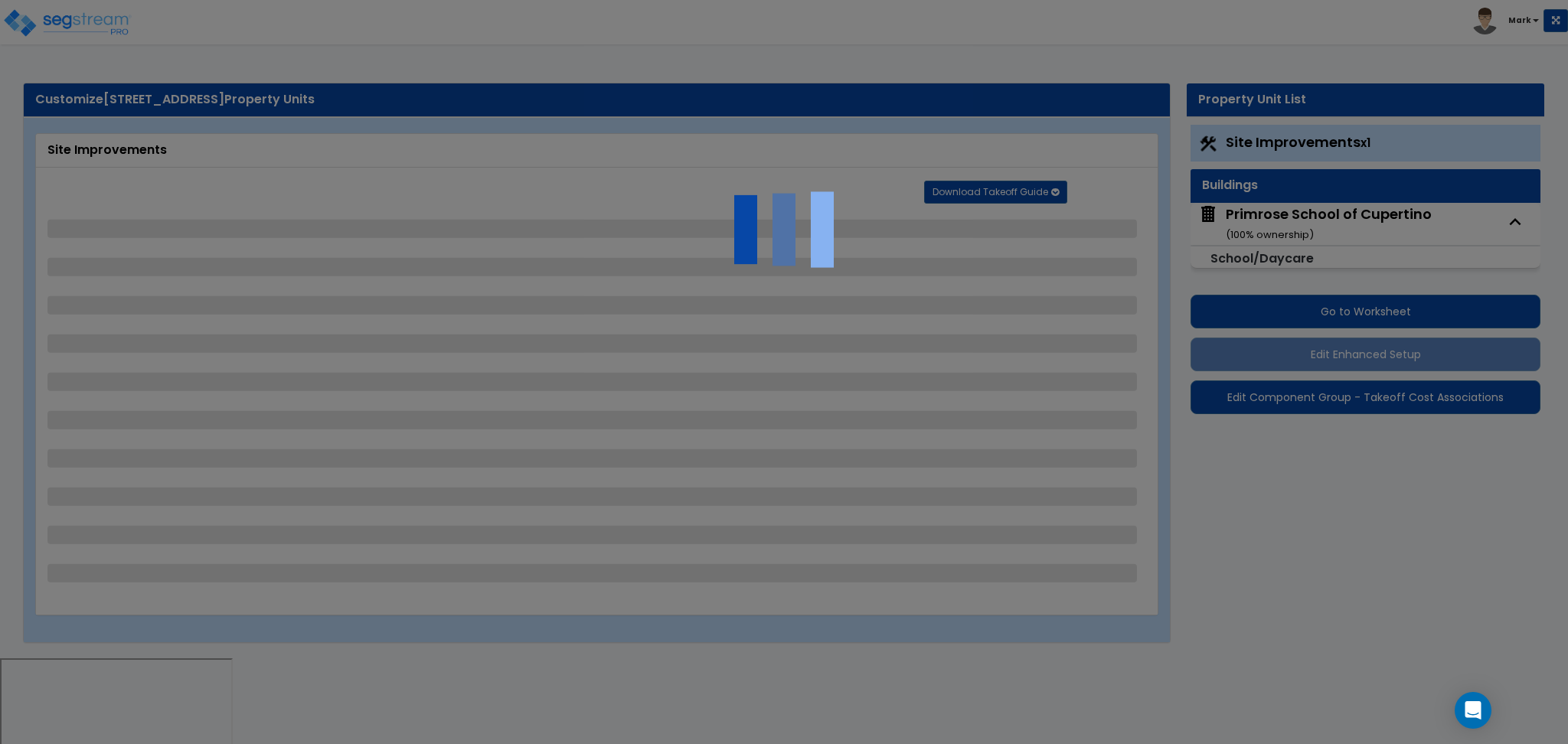 select on "1" 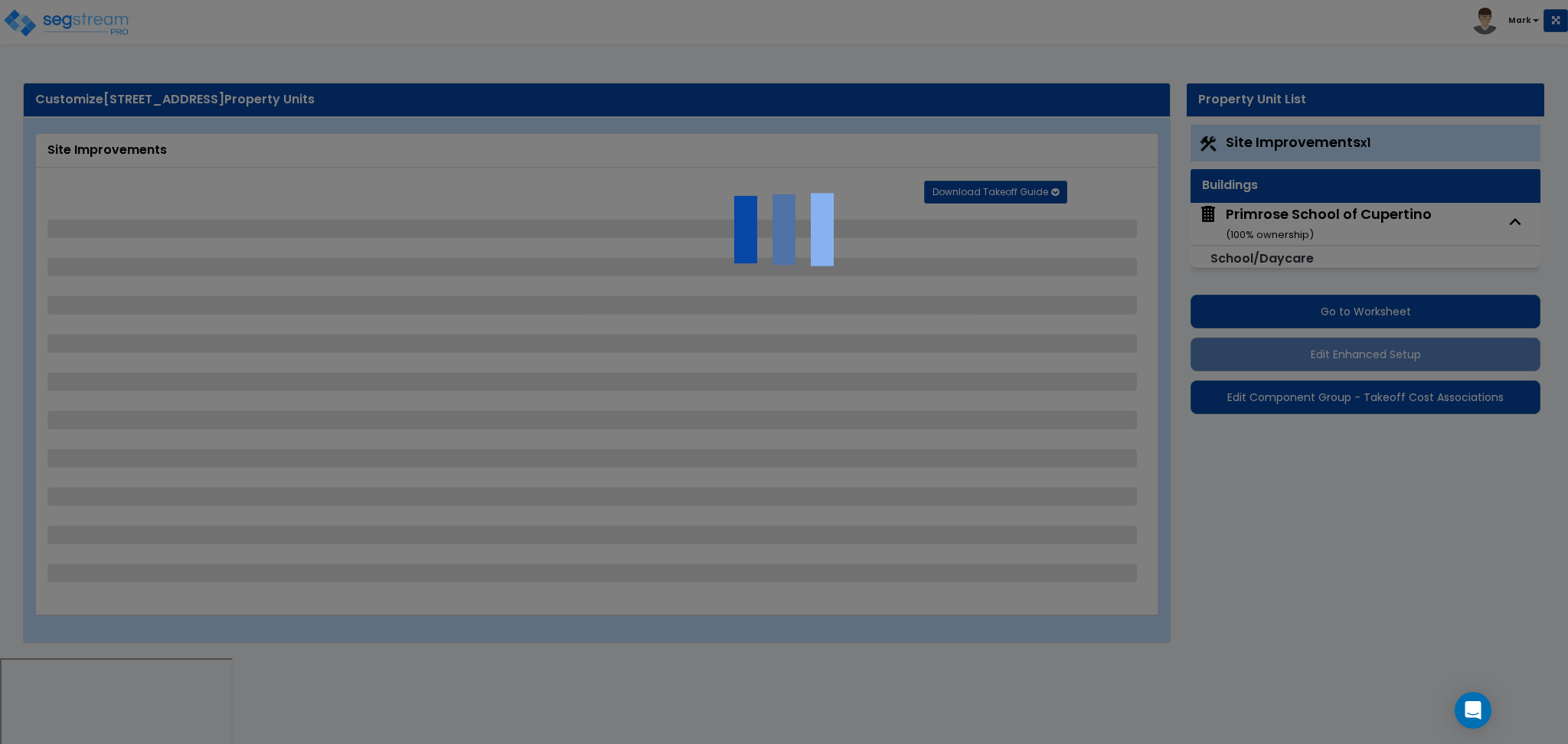 select on "2" 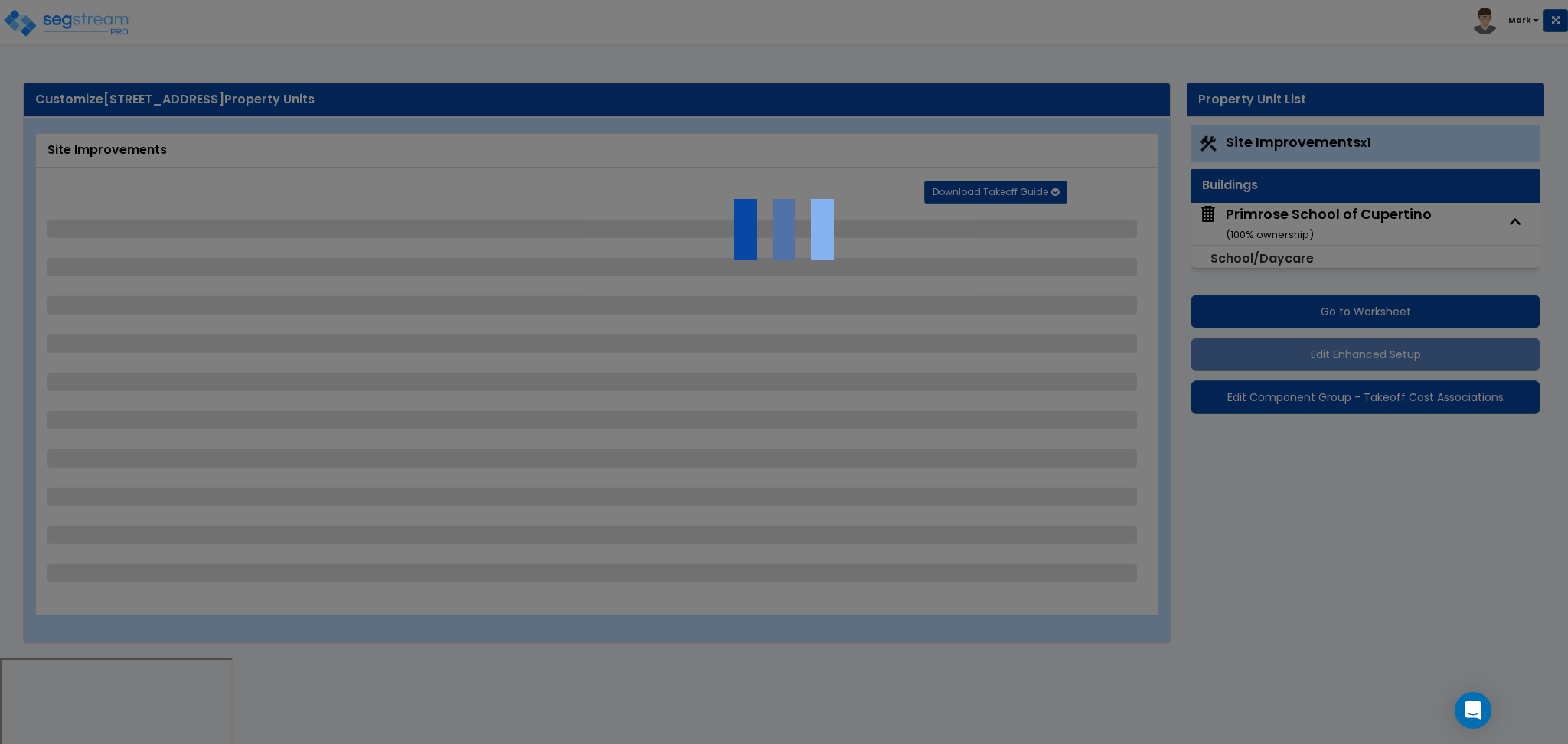 select on "5" 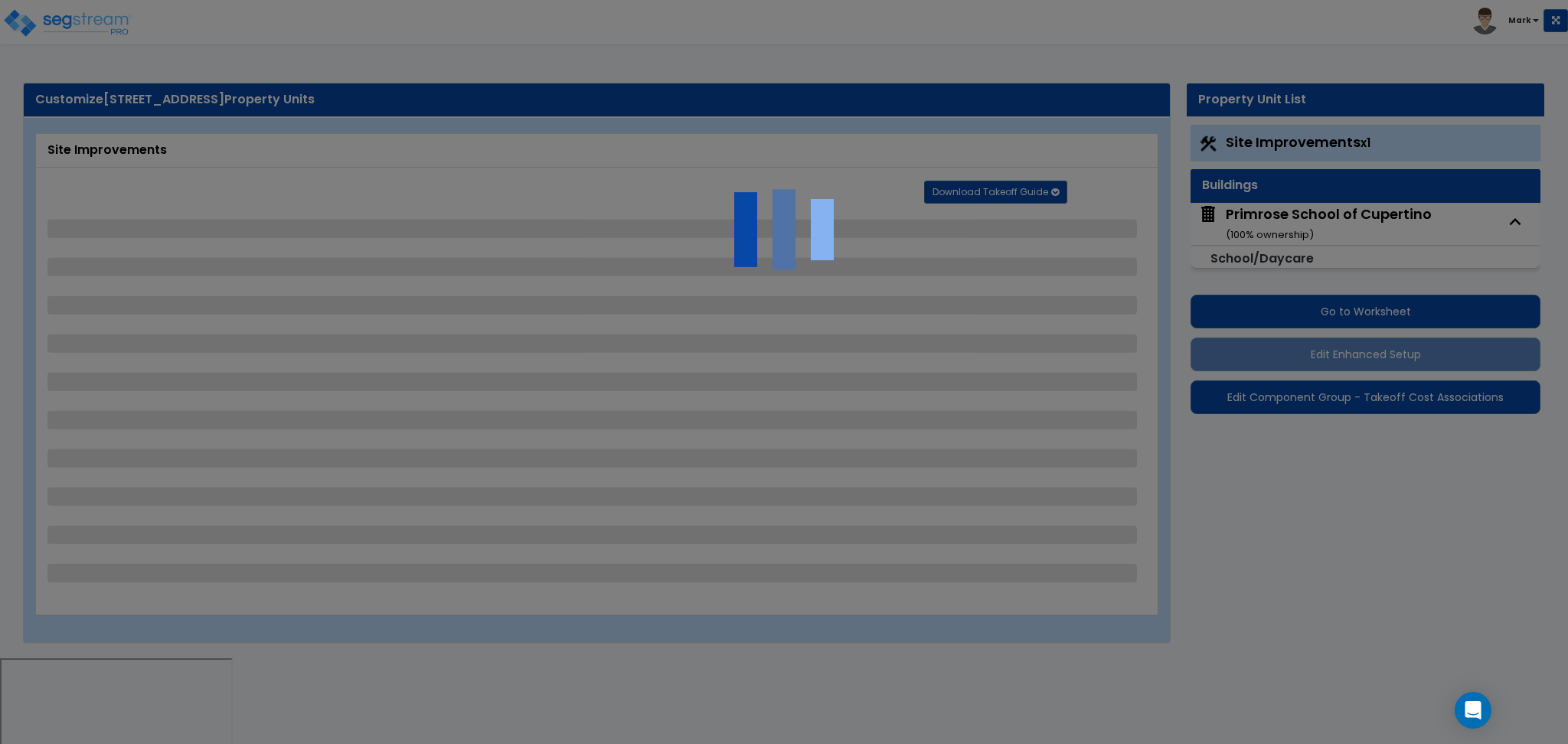 select on "4" 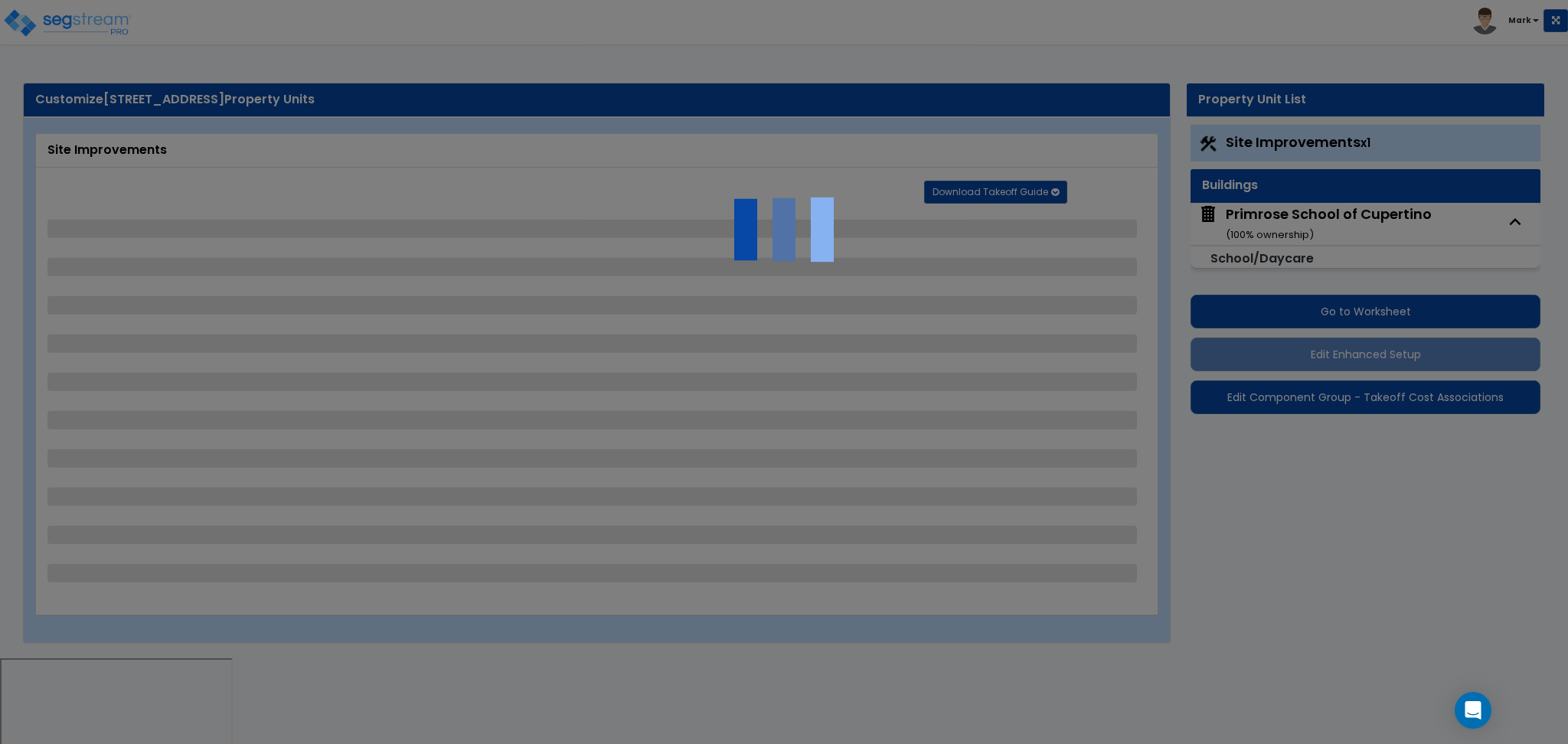 select on "2" 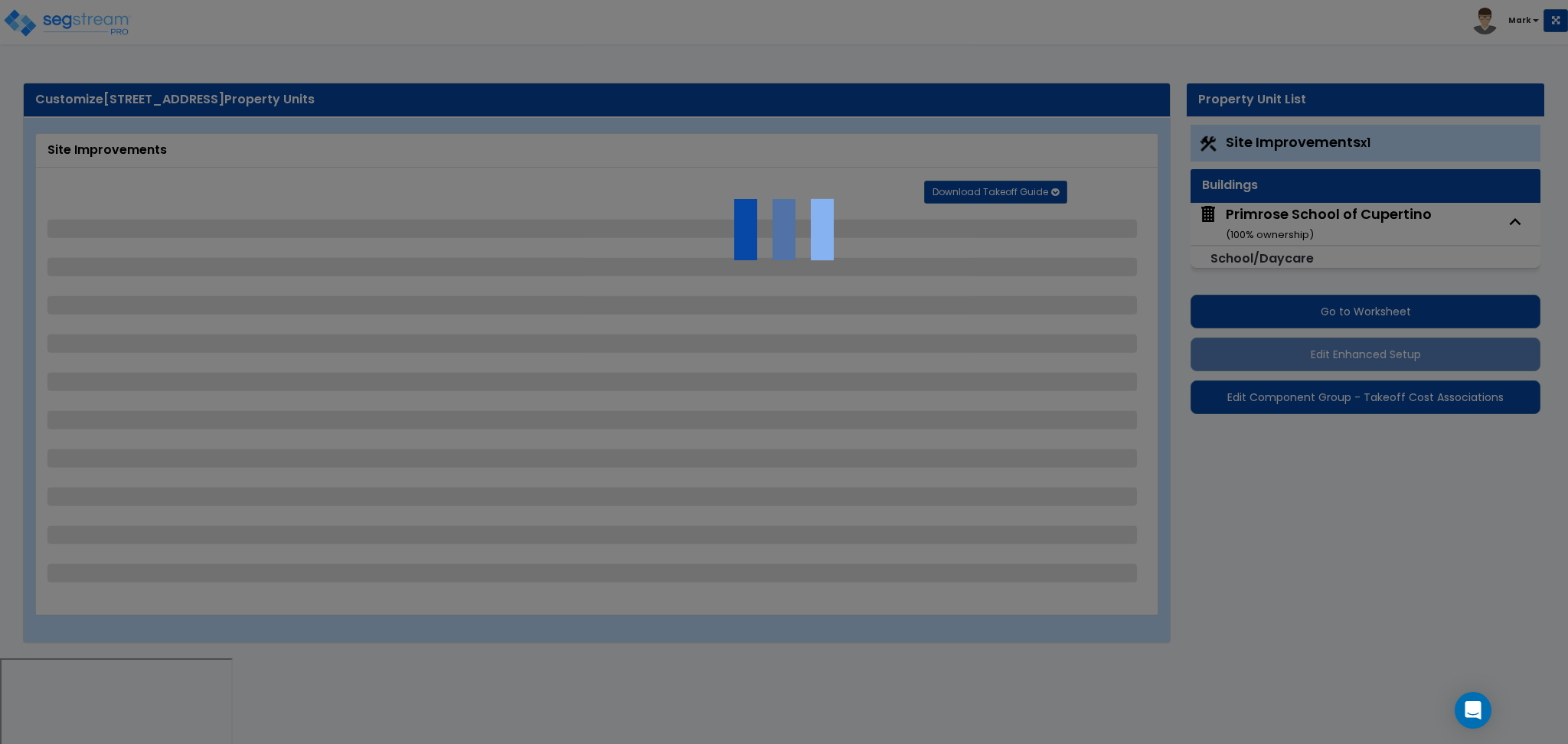 select on "1" 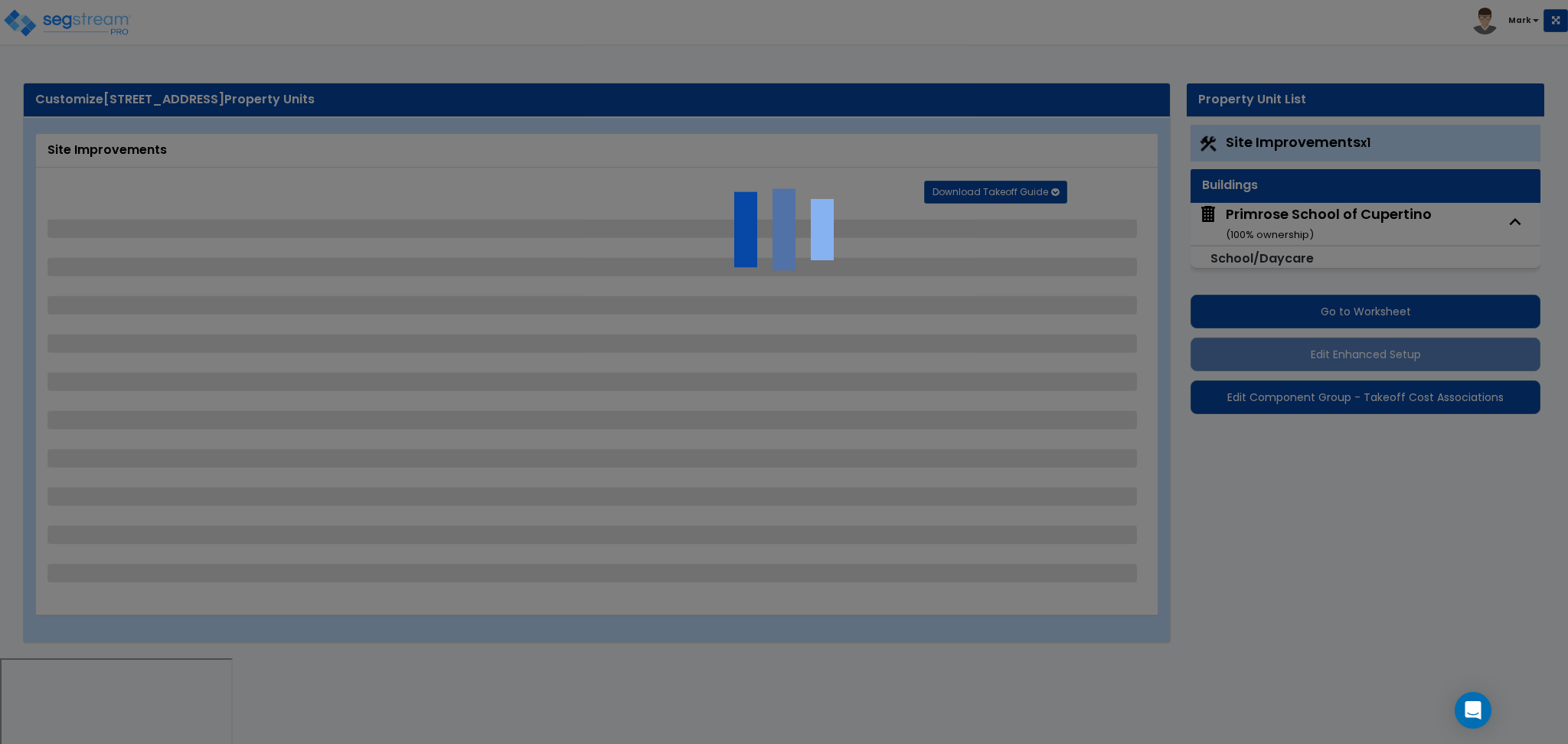 select on "1" 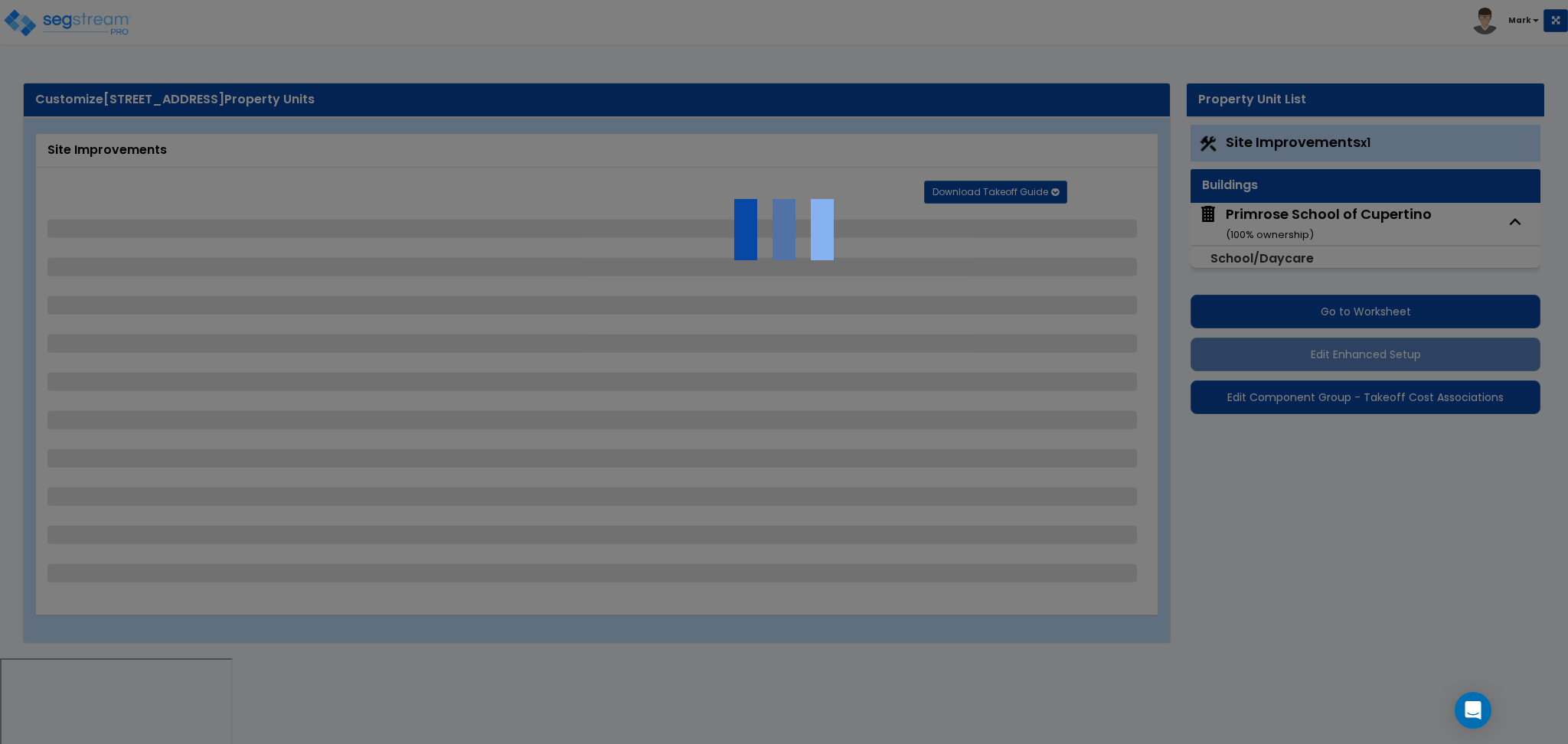 select on "1" 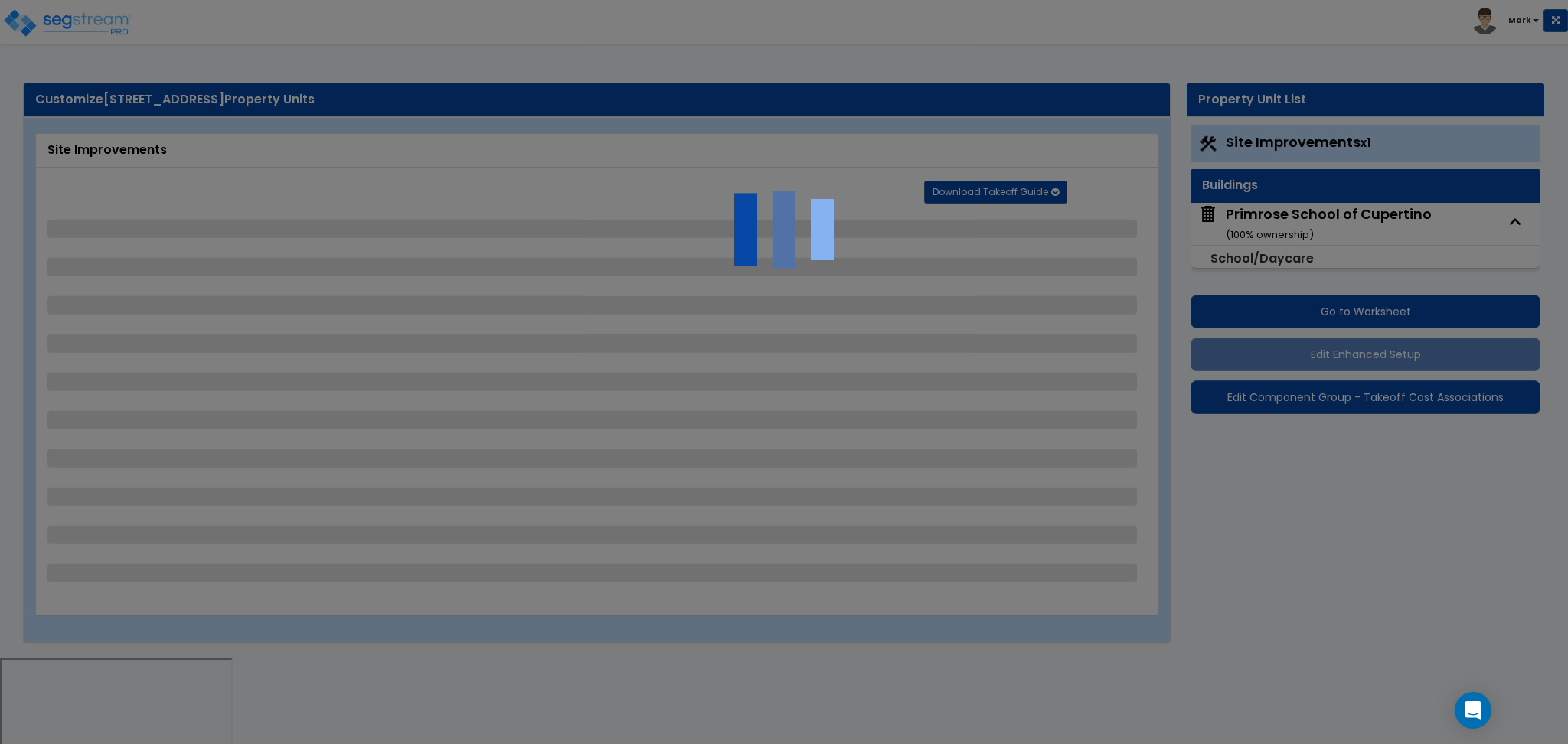 select on "2" 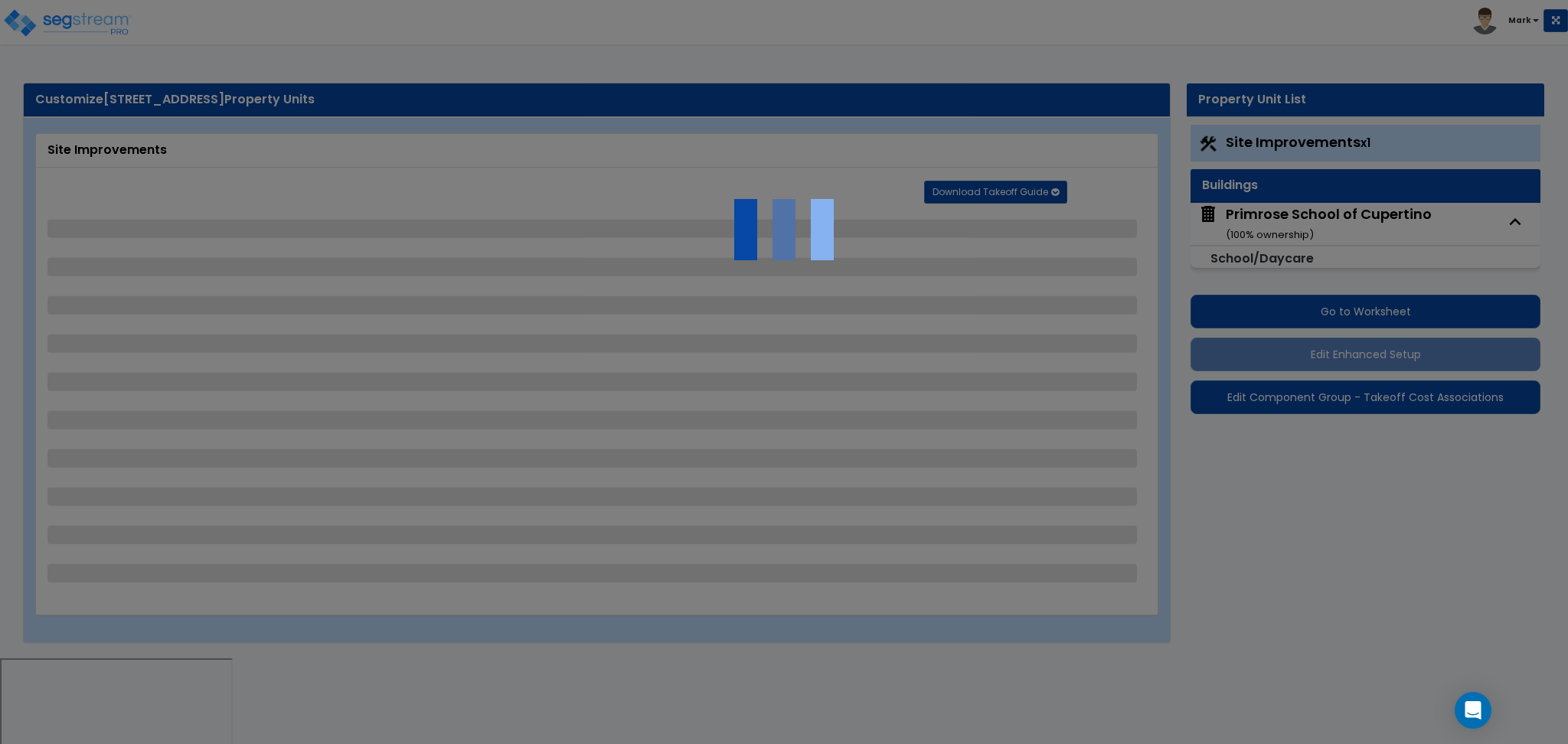 select on "1" 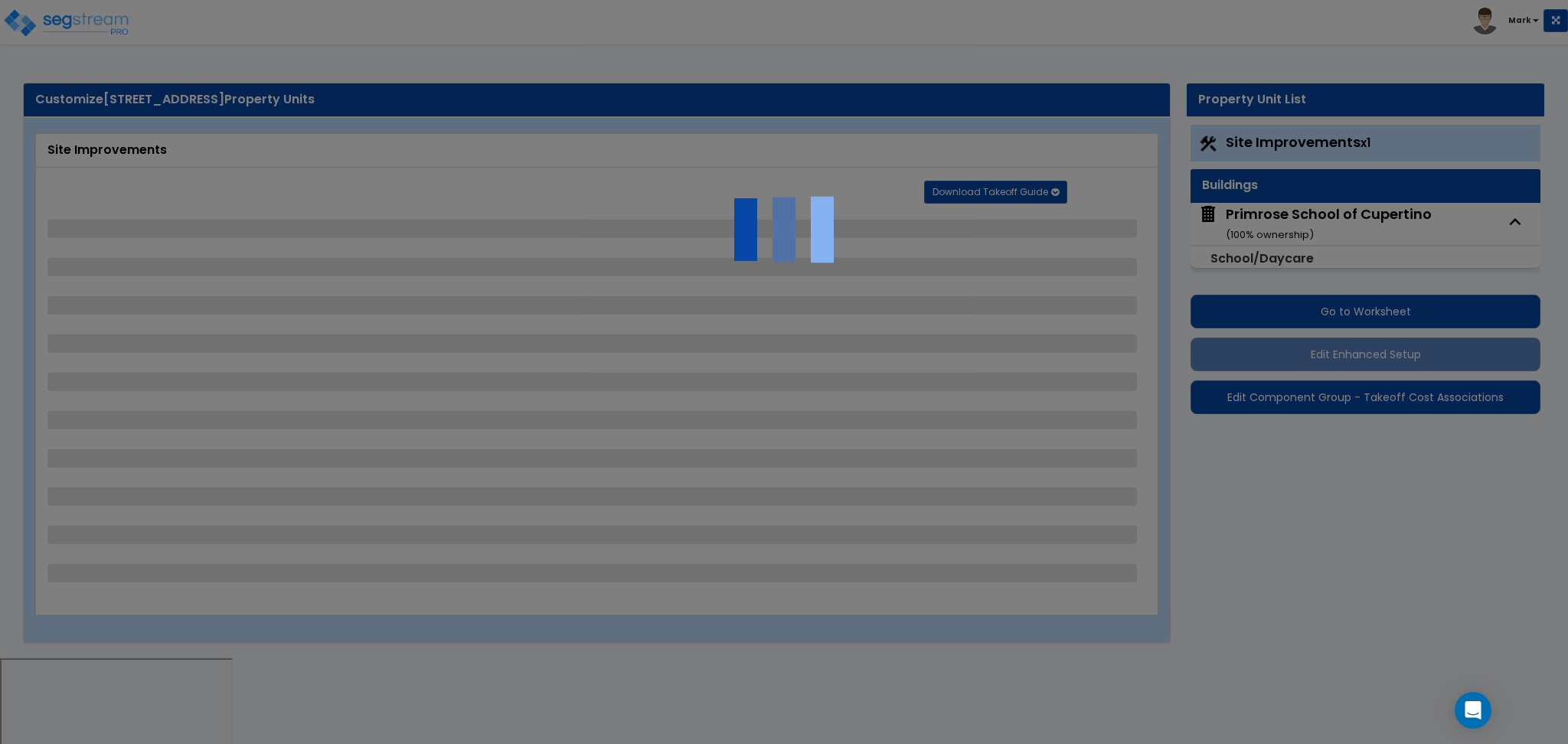 select on "2" 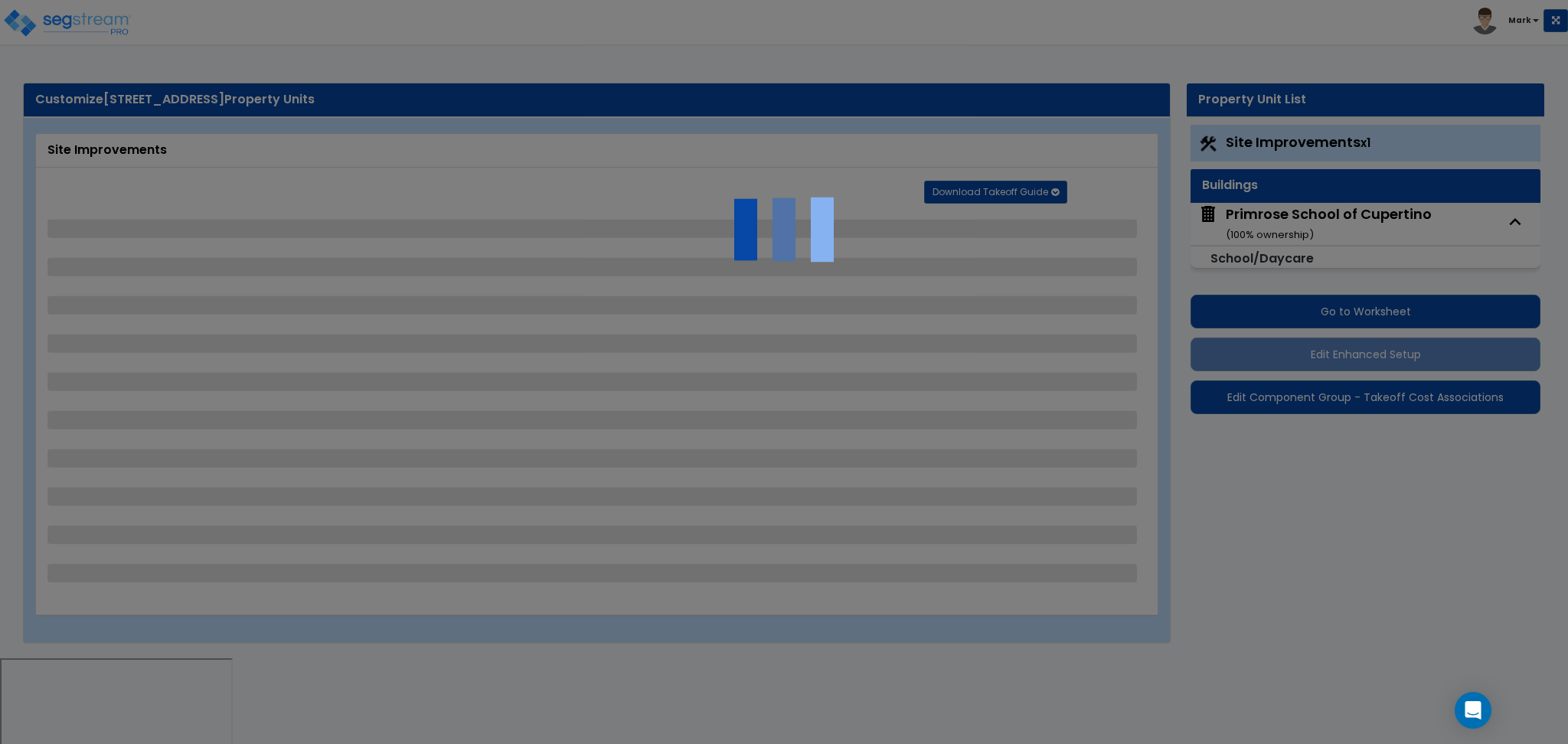 select on "4" 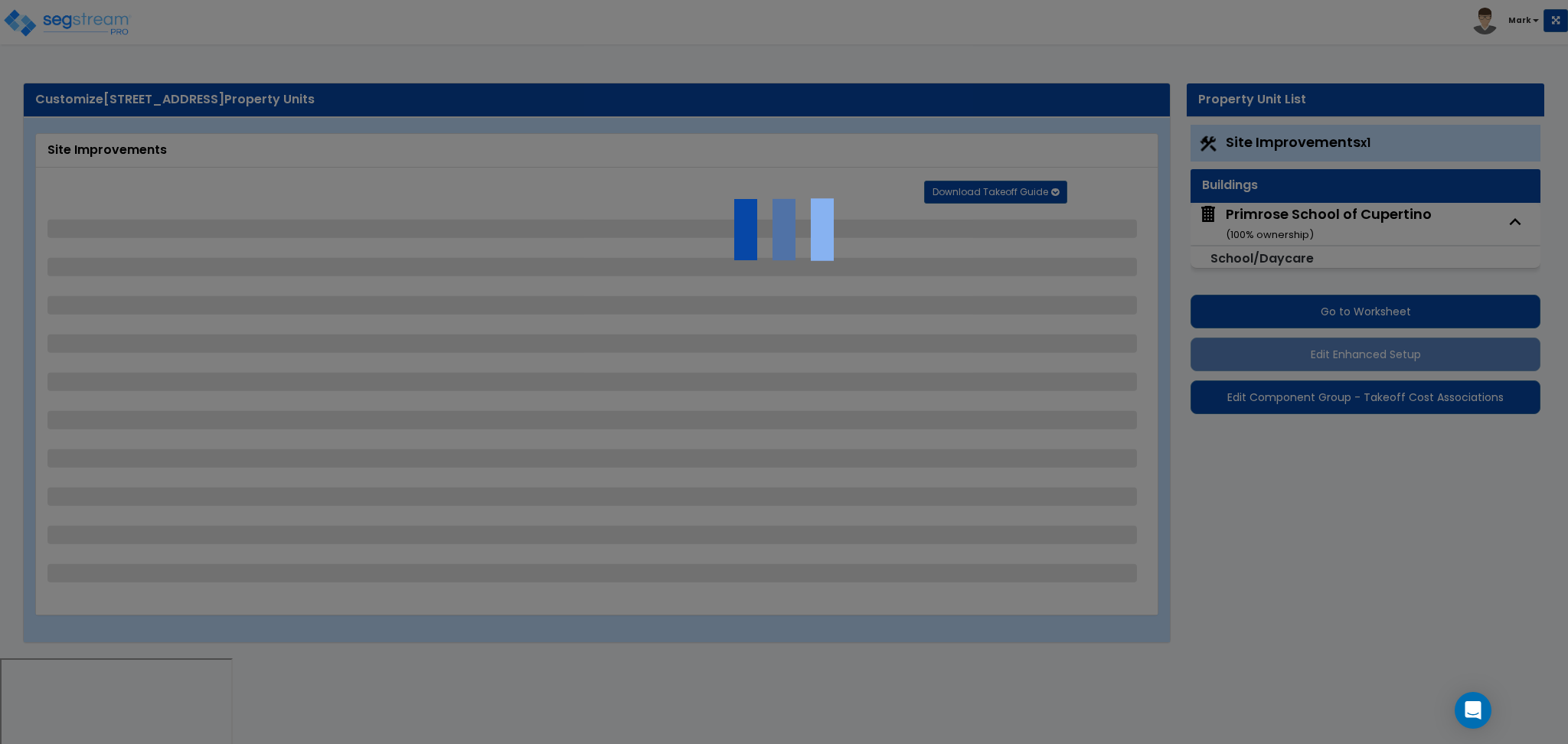 select on "3" 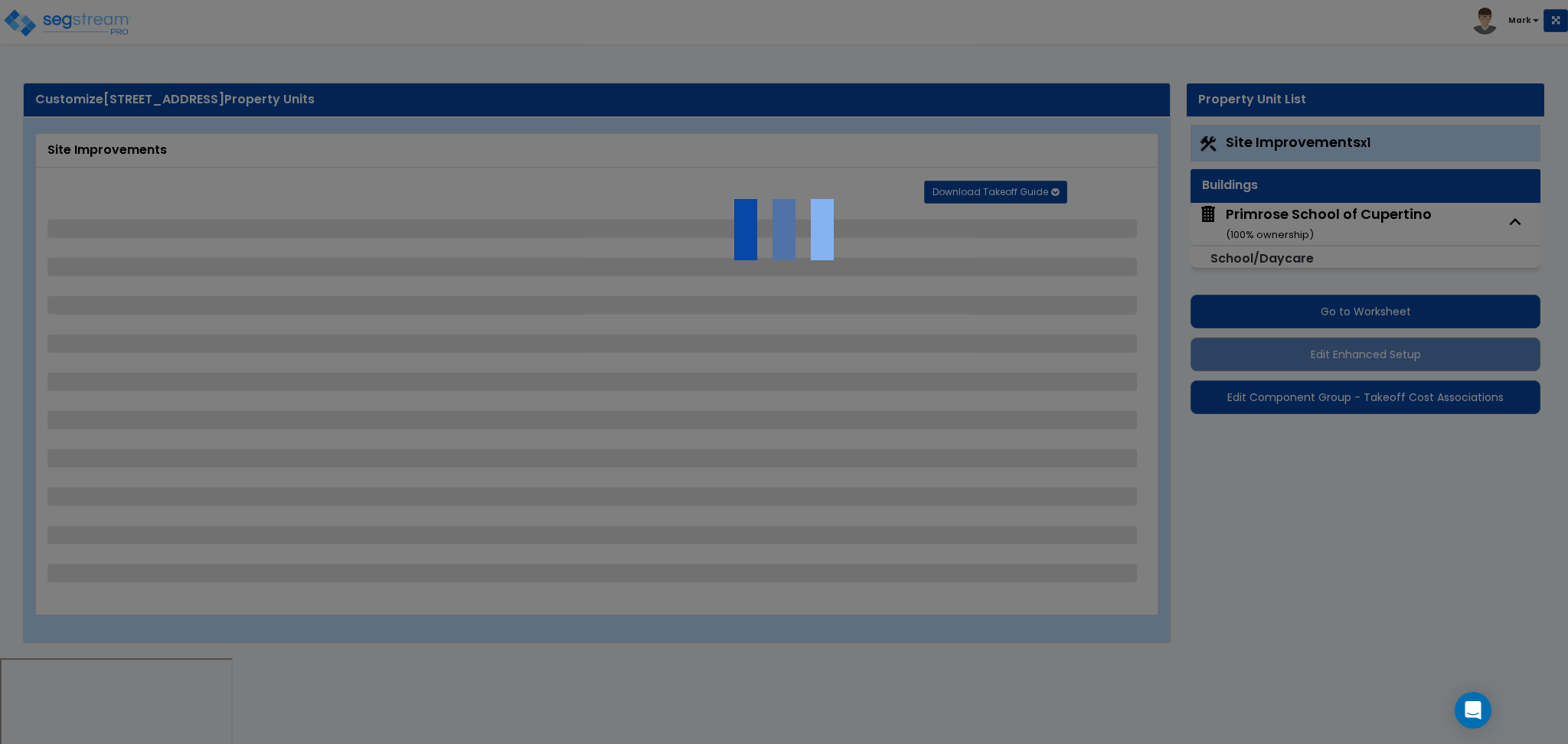 select on "2" 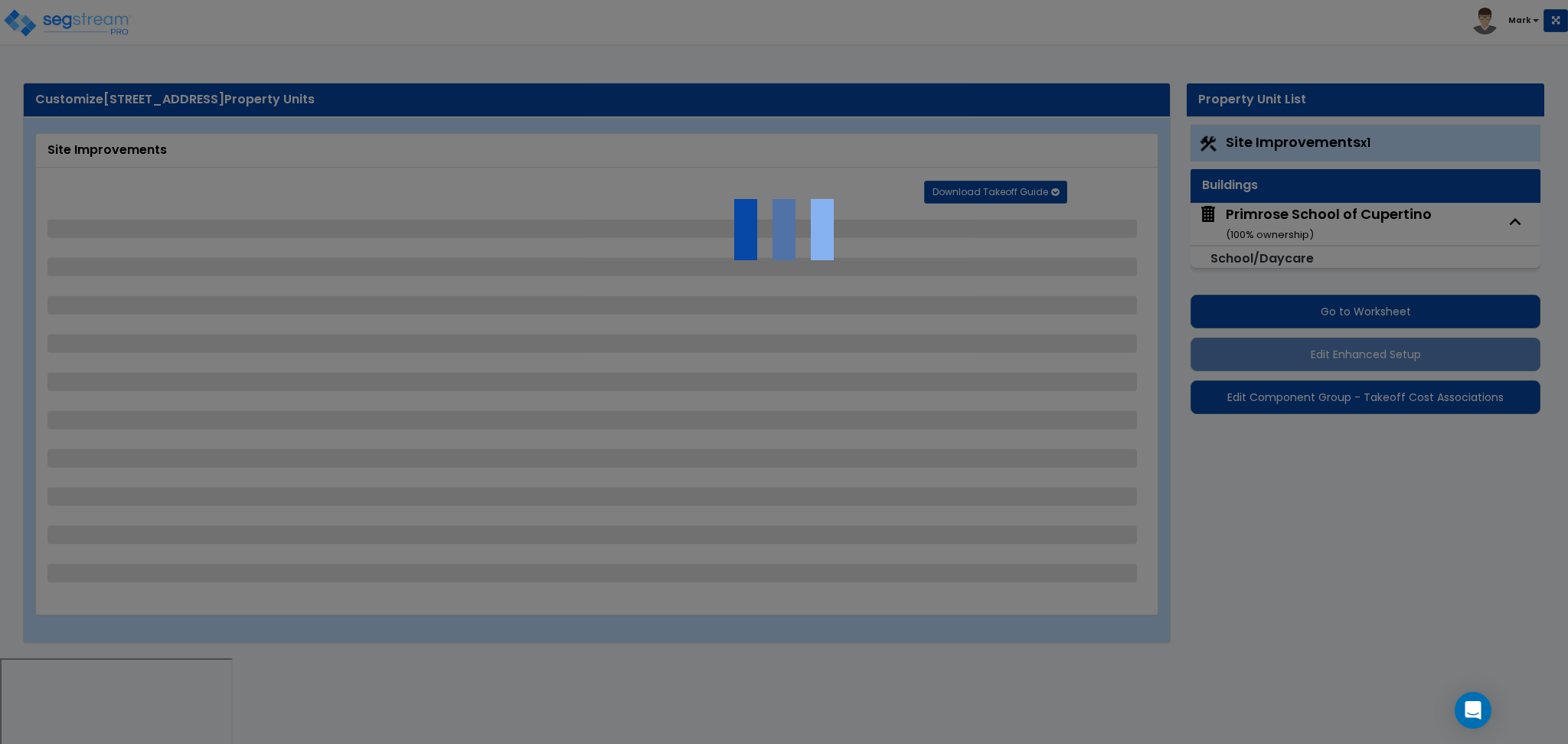 select on "1" 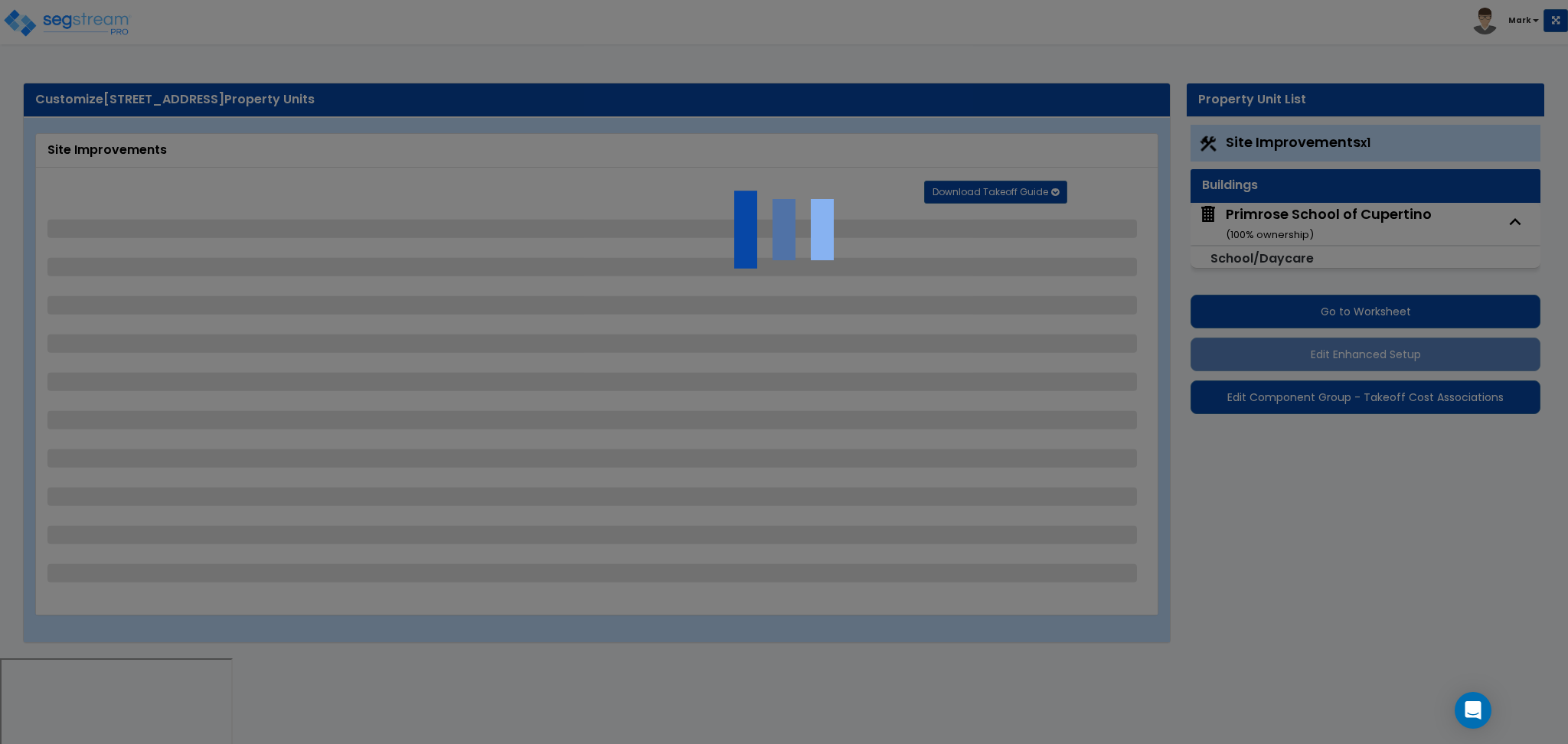select on "2" 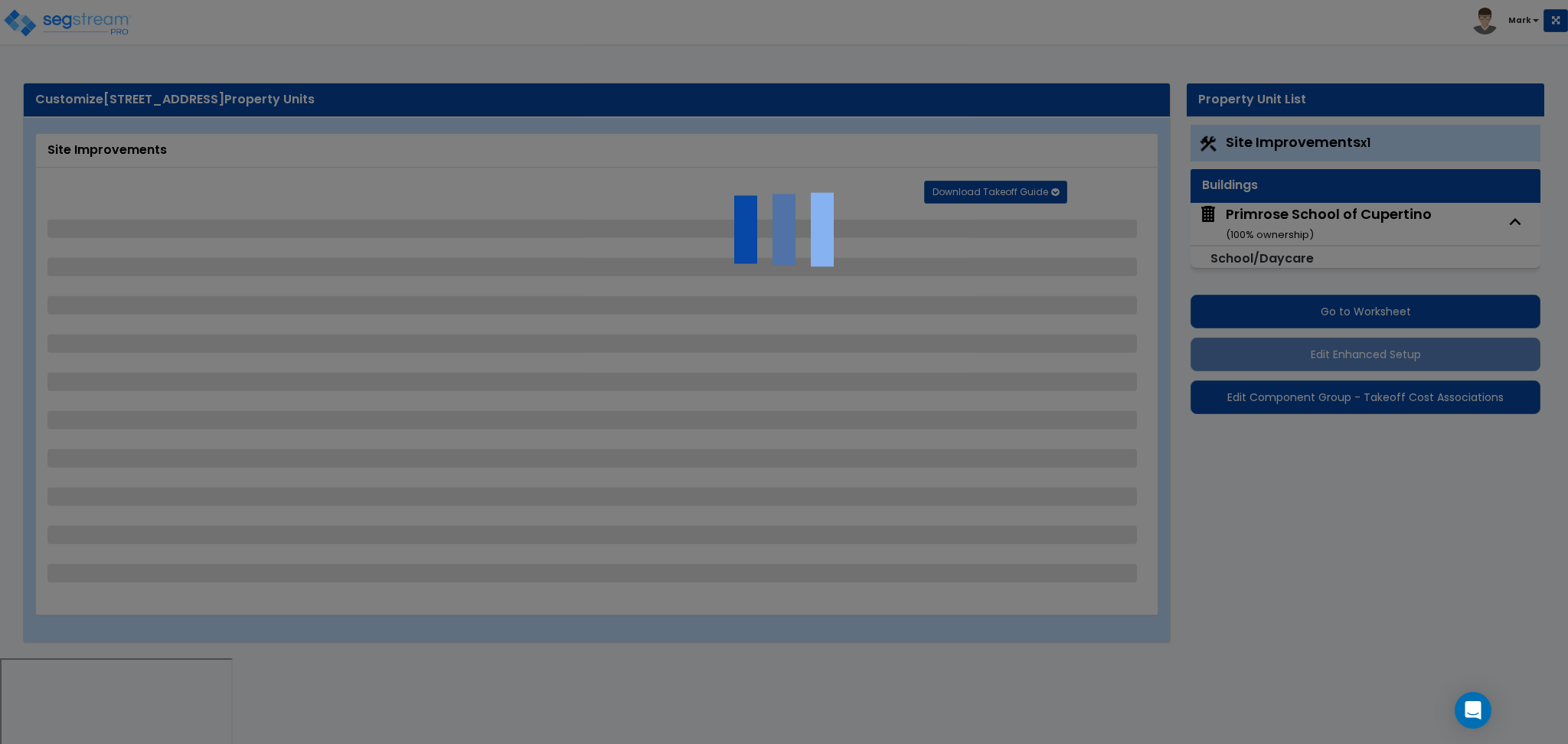 select on "1" 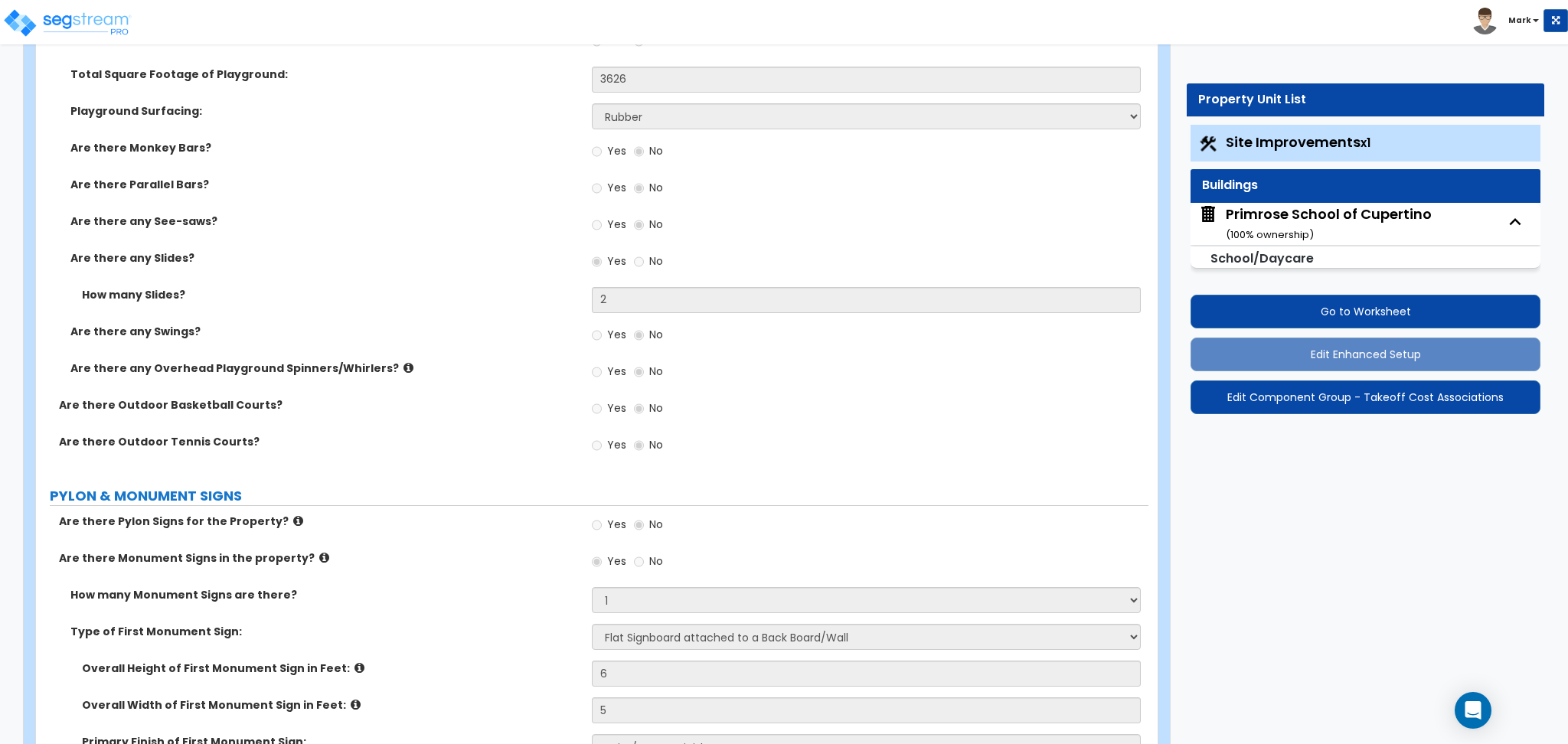 scroll, scrollTop: 4082, scrollLeft: 0, axis: vertical 